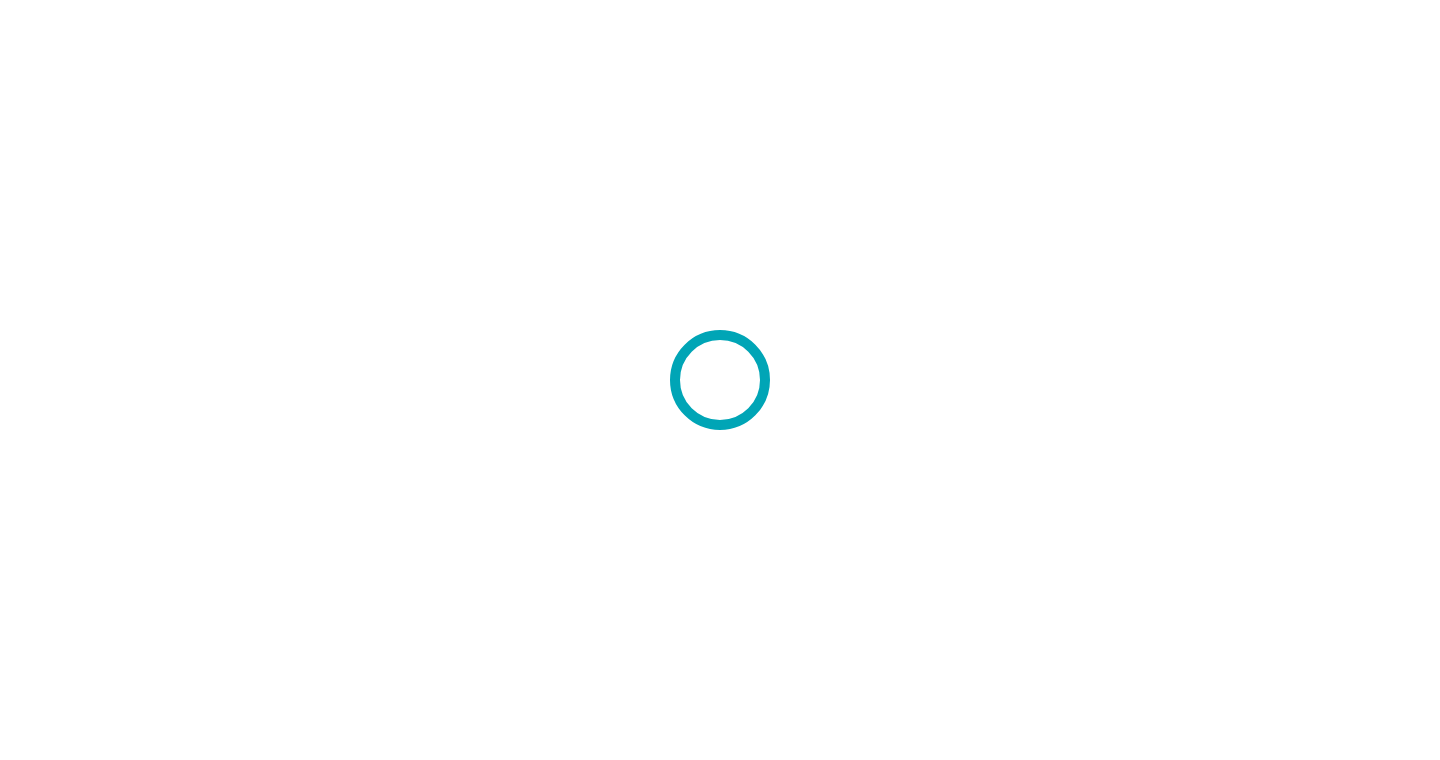 scroll, scrollTop: 0, scrollLeft: 0, axis: both 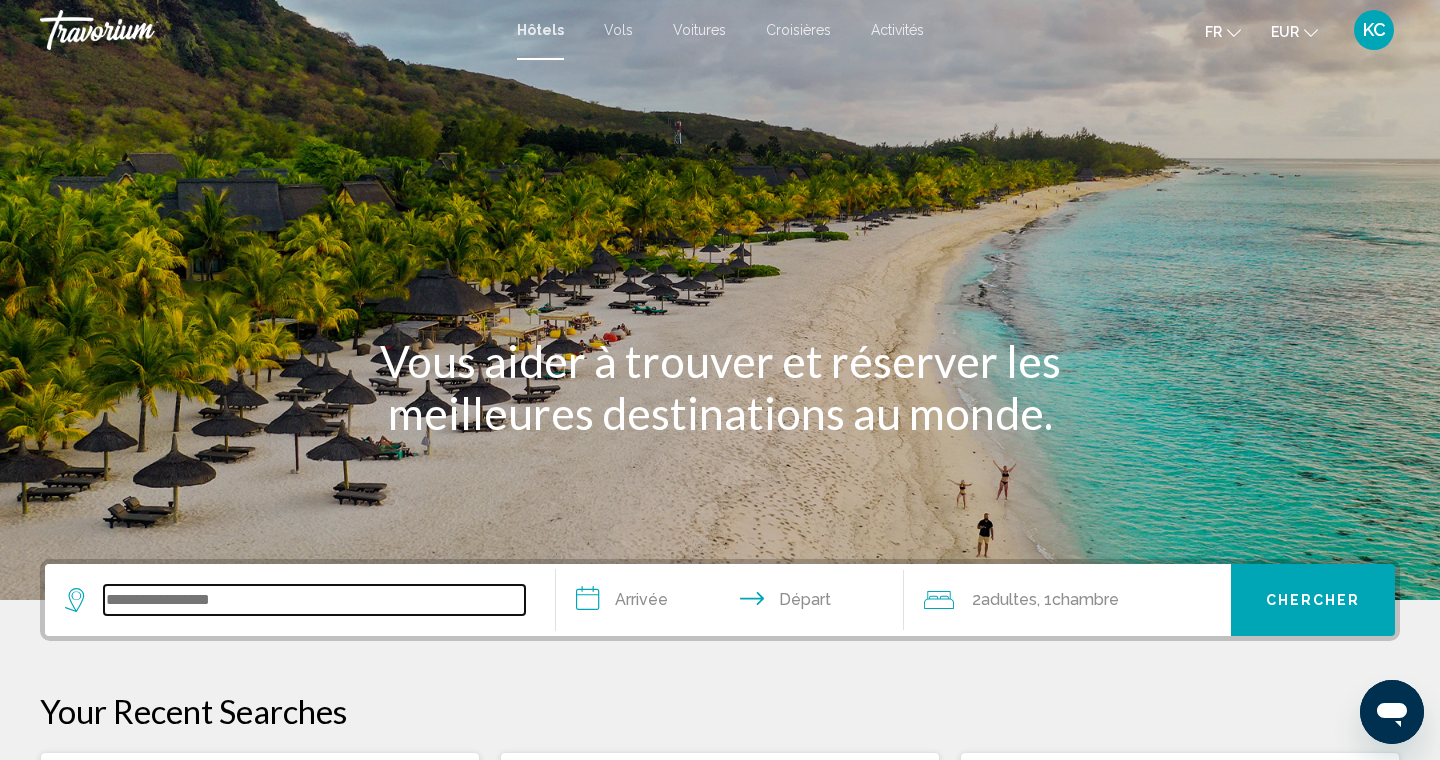 click at bounding box center (314, 600) 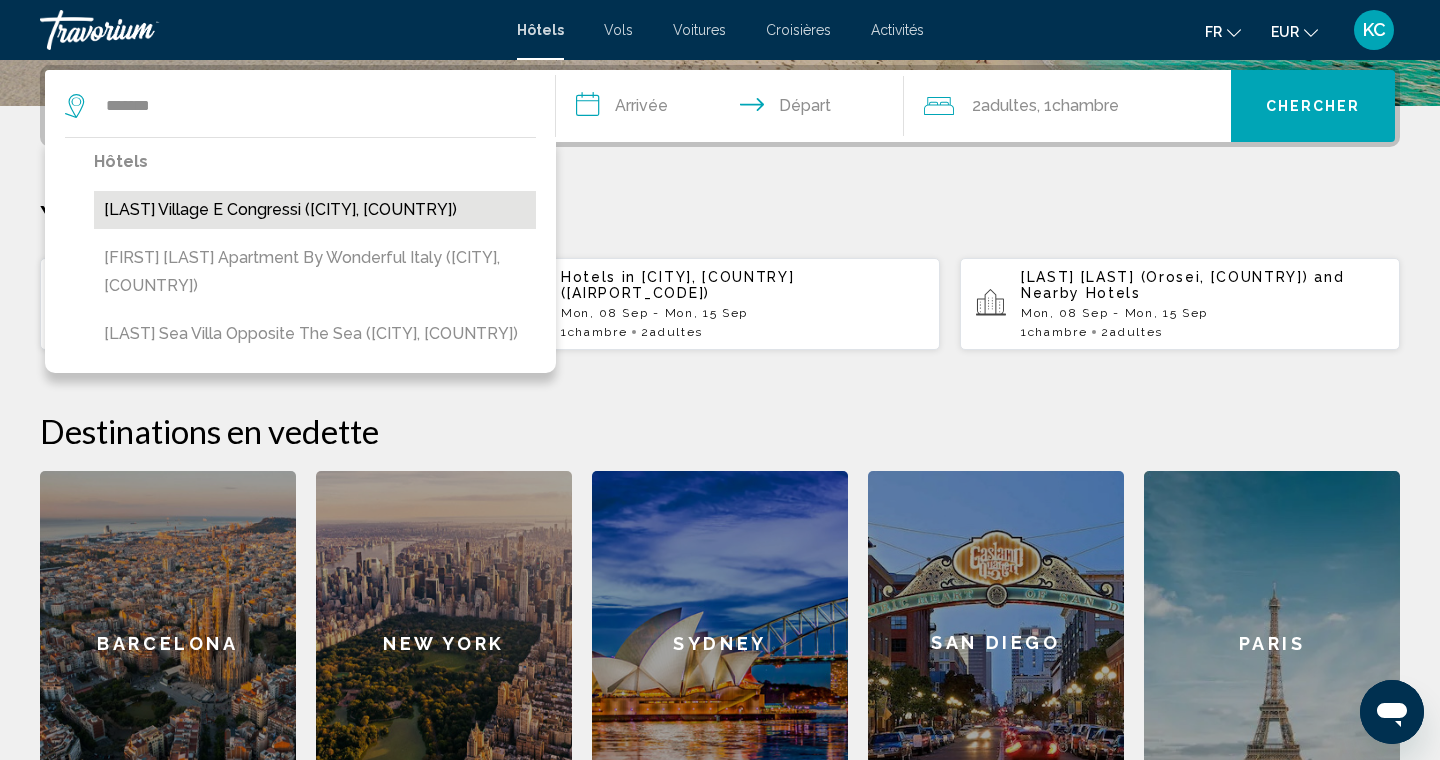 click on "Addaura Village e Congressi (Palermo, IT)" at bounding box center [315, 210] 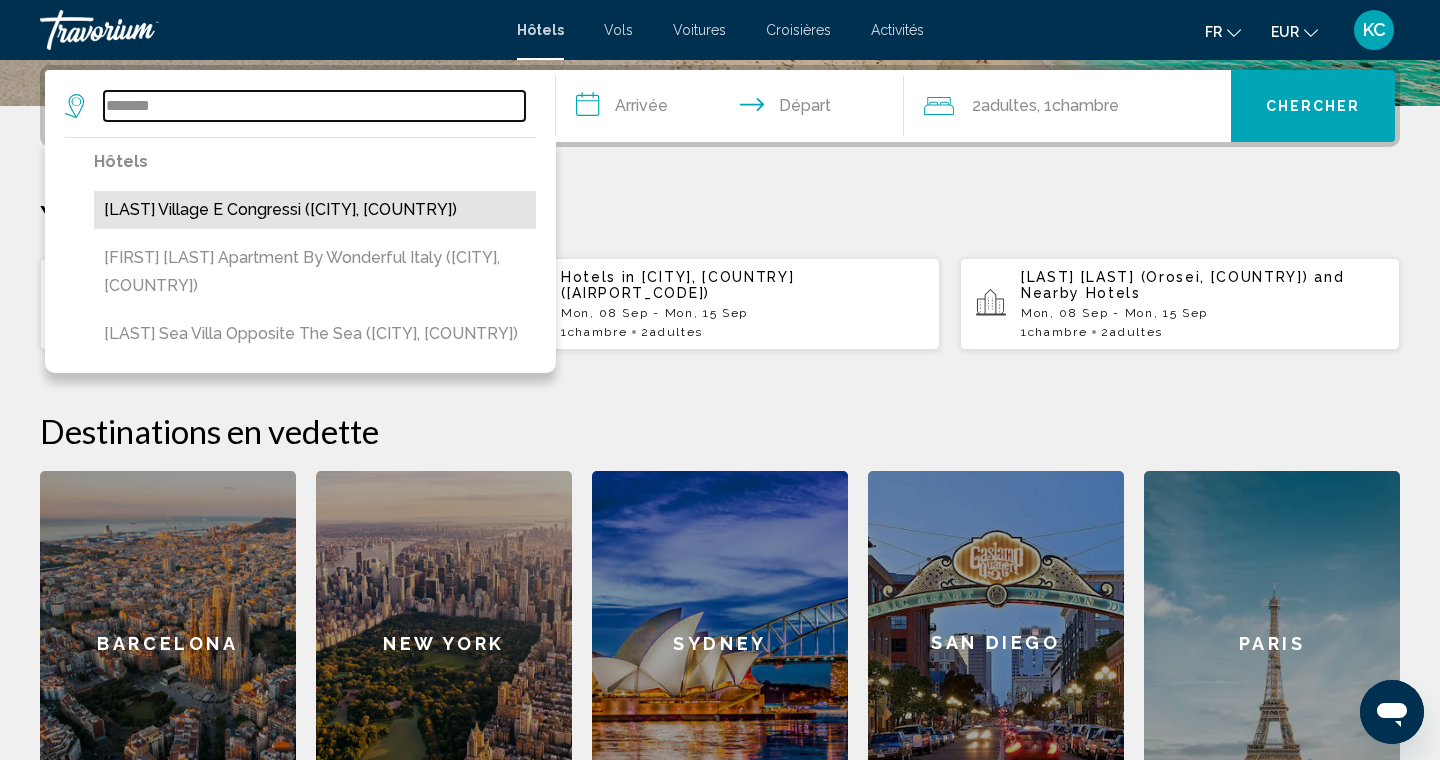 type on "**********" 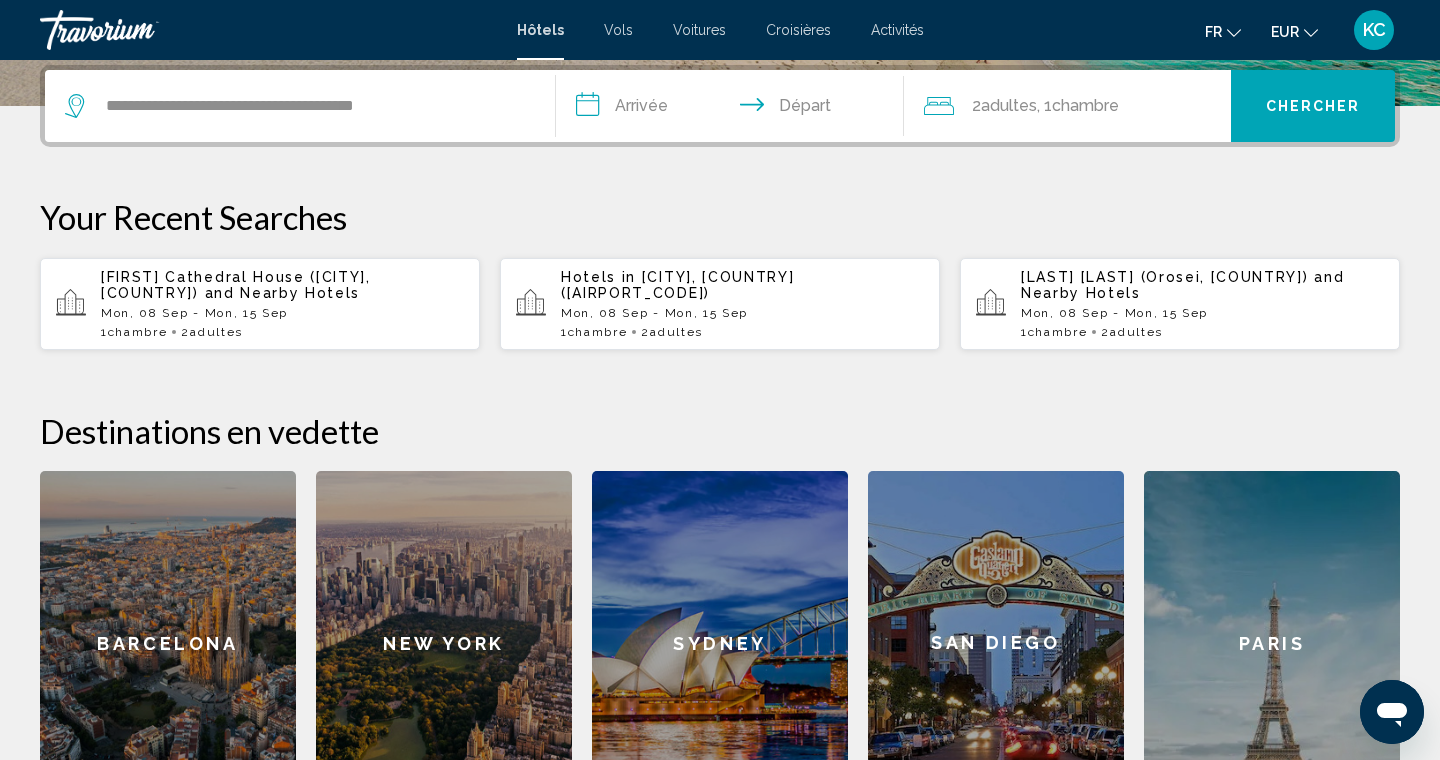 click on "**********" at bounding box center (734, 109) 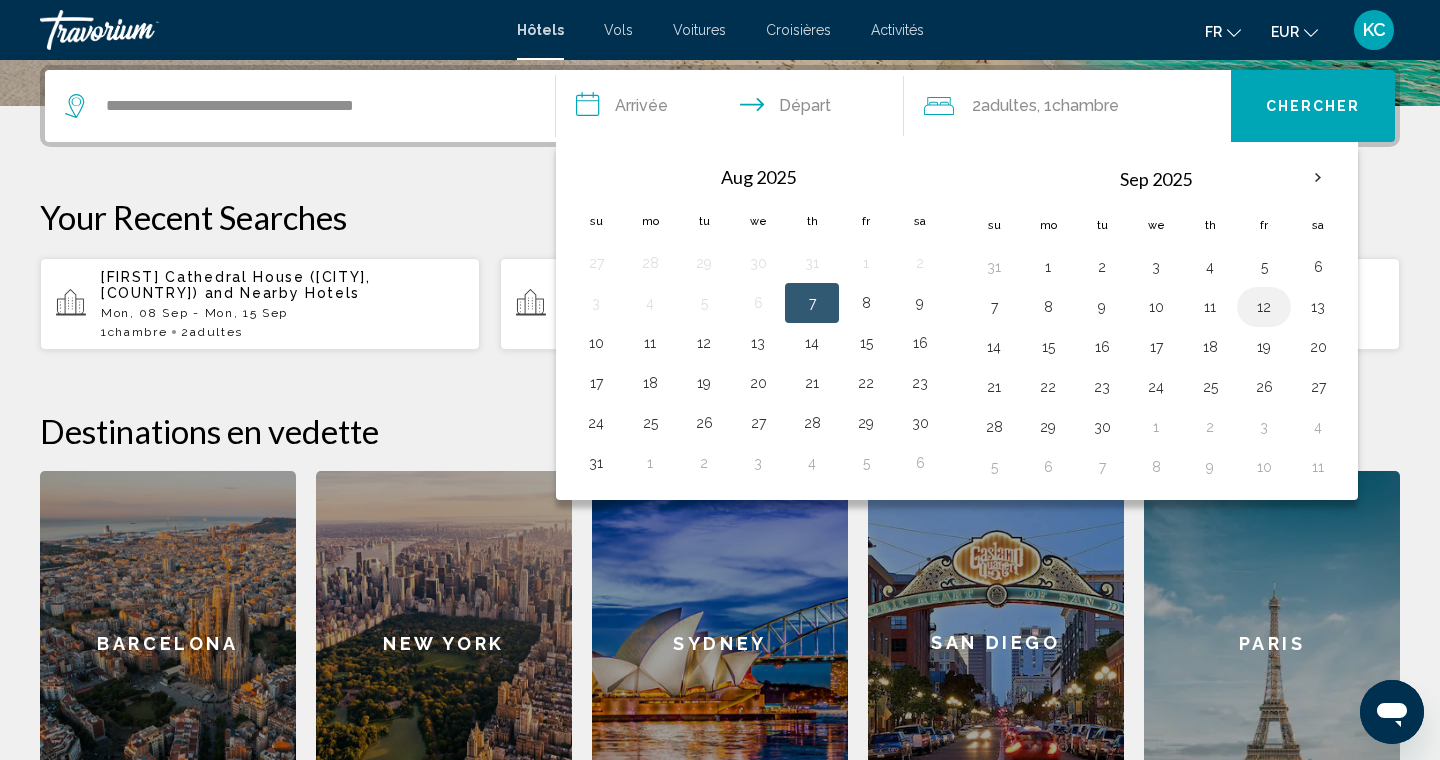 click on "12" at bounding box center (1264, 307) 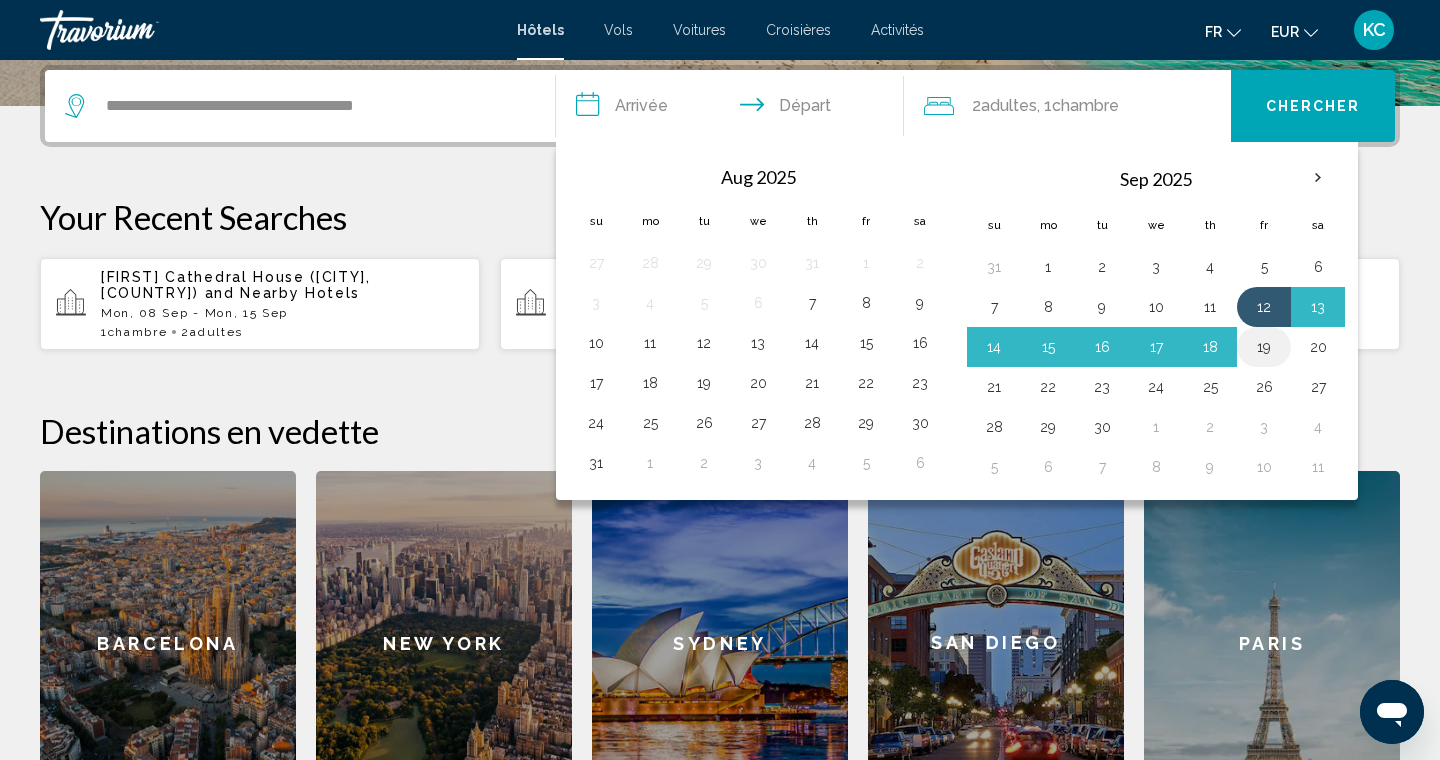 click on "19" at bounding box center (1264, 347) 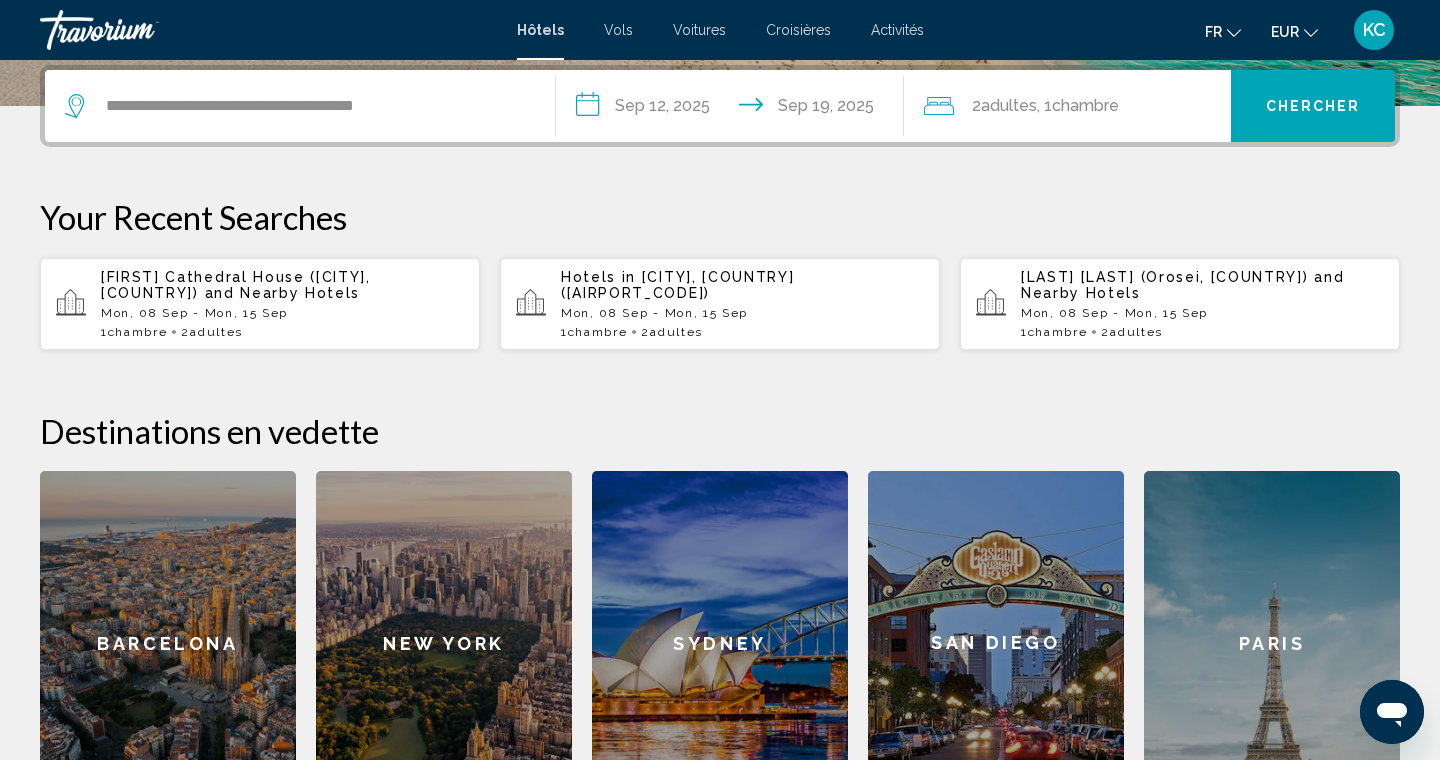 click on "Chercher" at bounding box center [1313, 106] 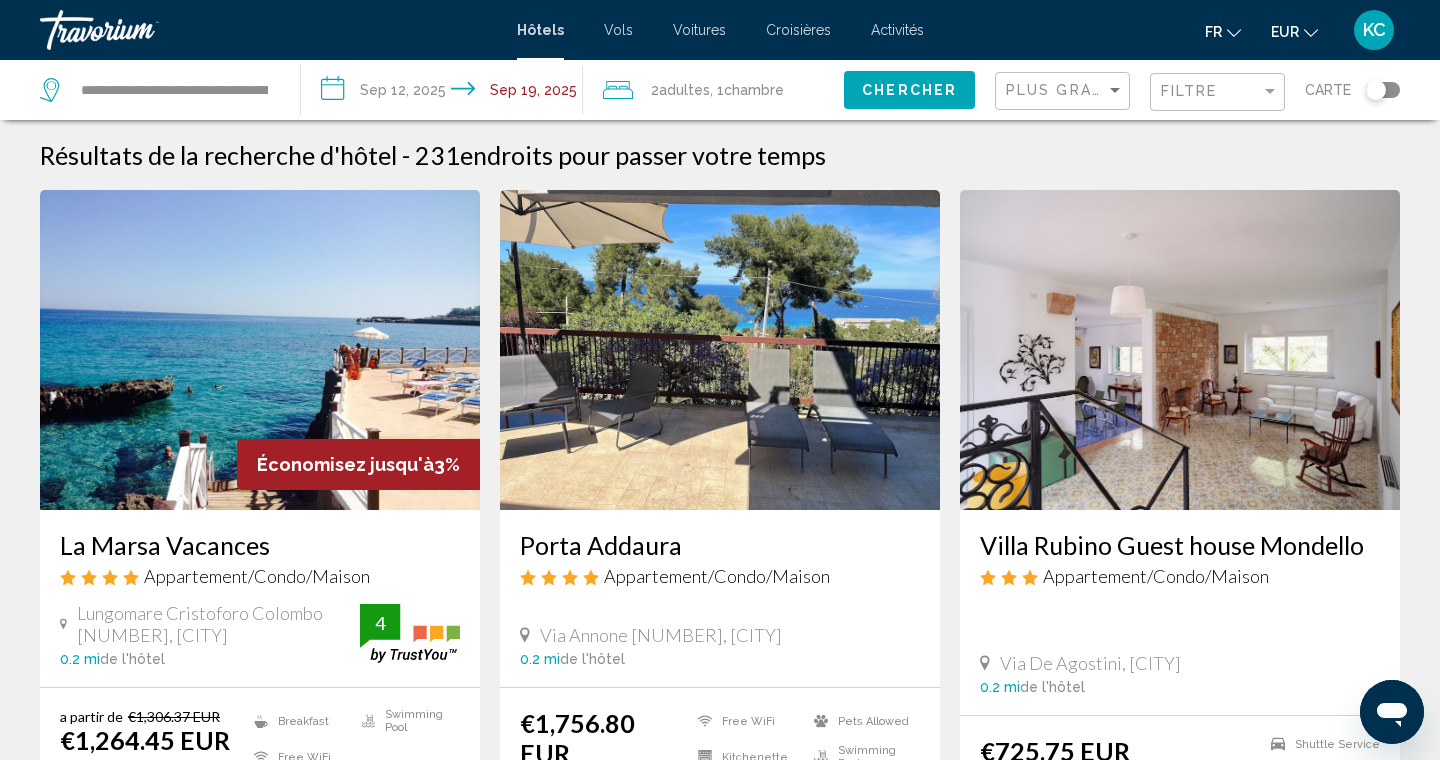 scroll, scrollTop: 0, scrollLeft: 0, axis: both 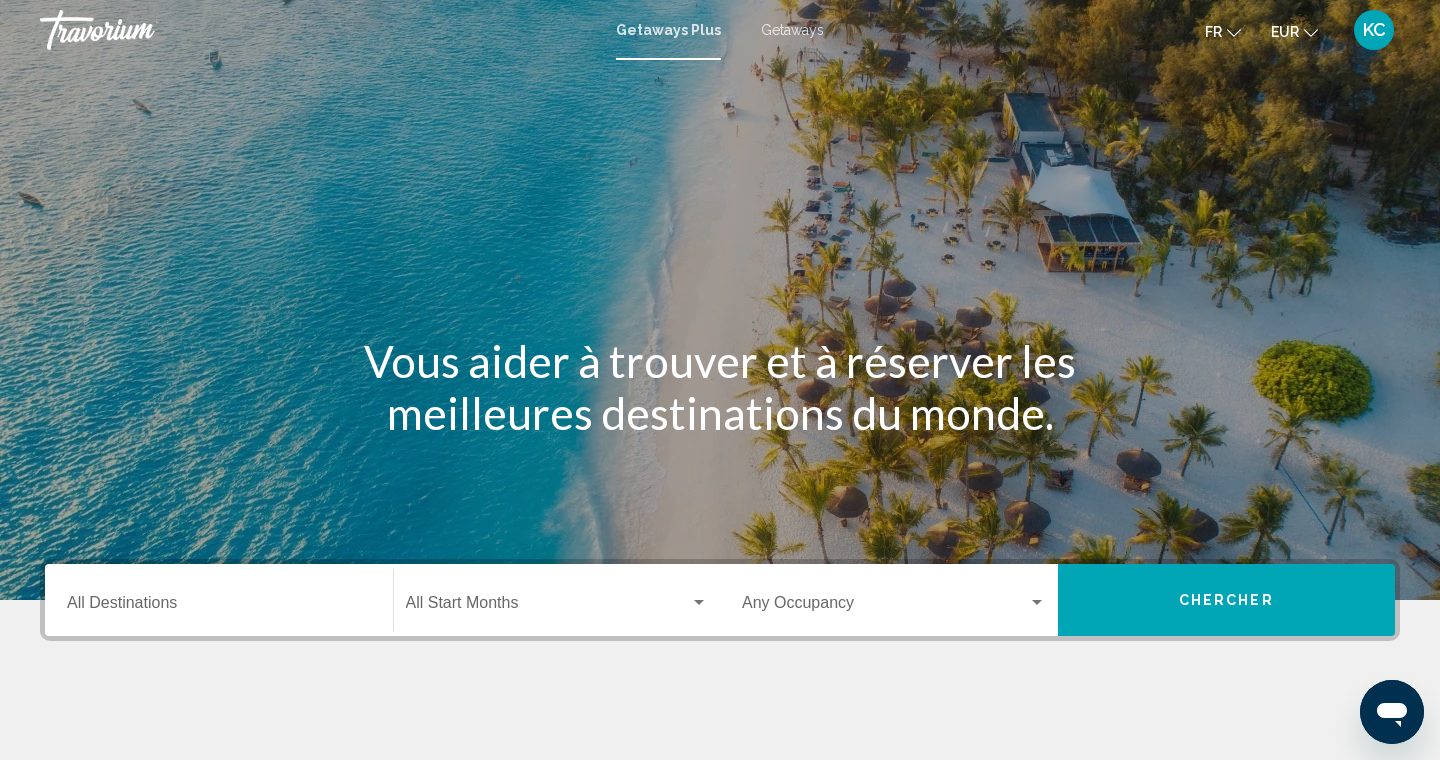 click on "Getaways" at bounding box center [792, 30] 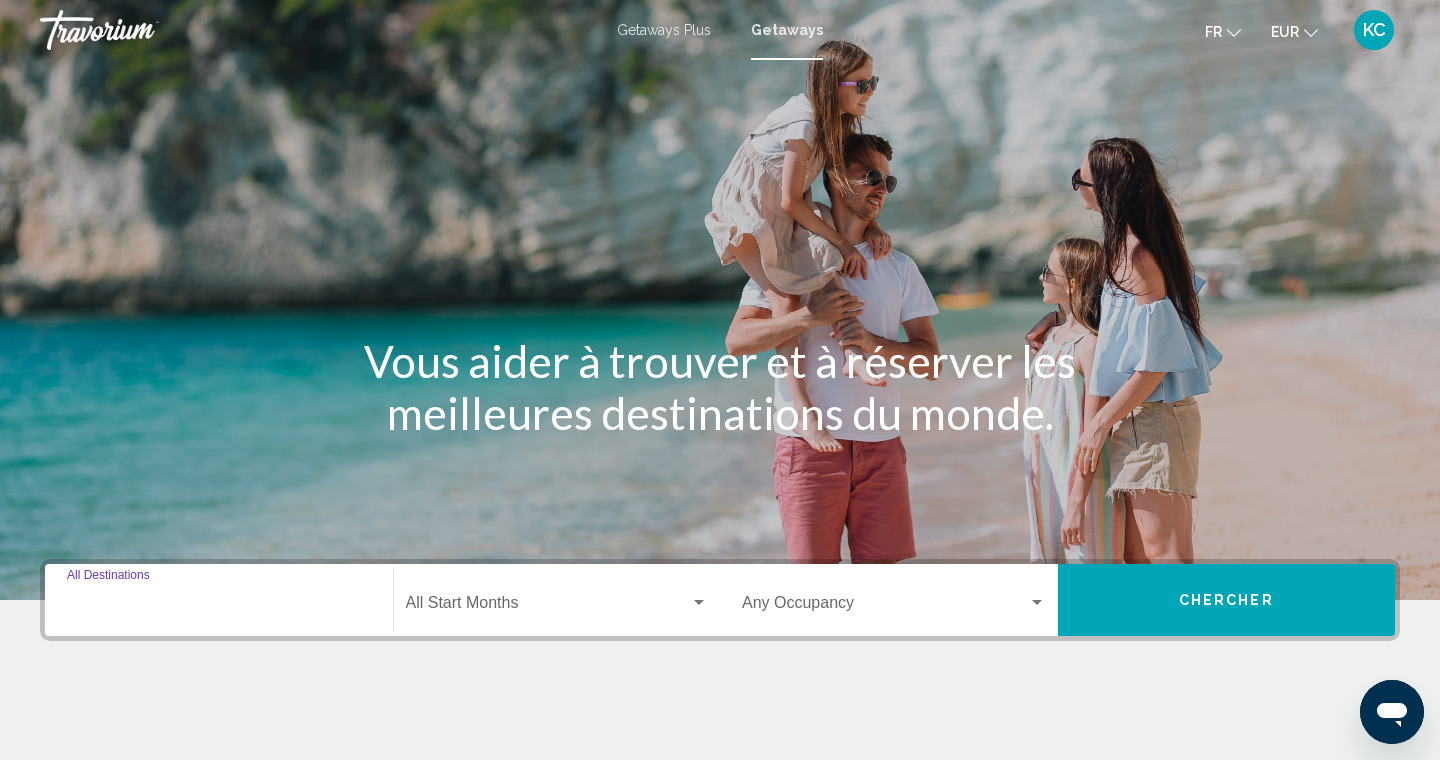 click on "Destination All Destinations" at bounding box center [219, 607] 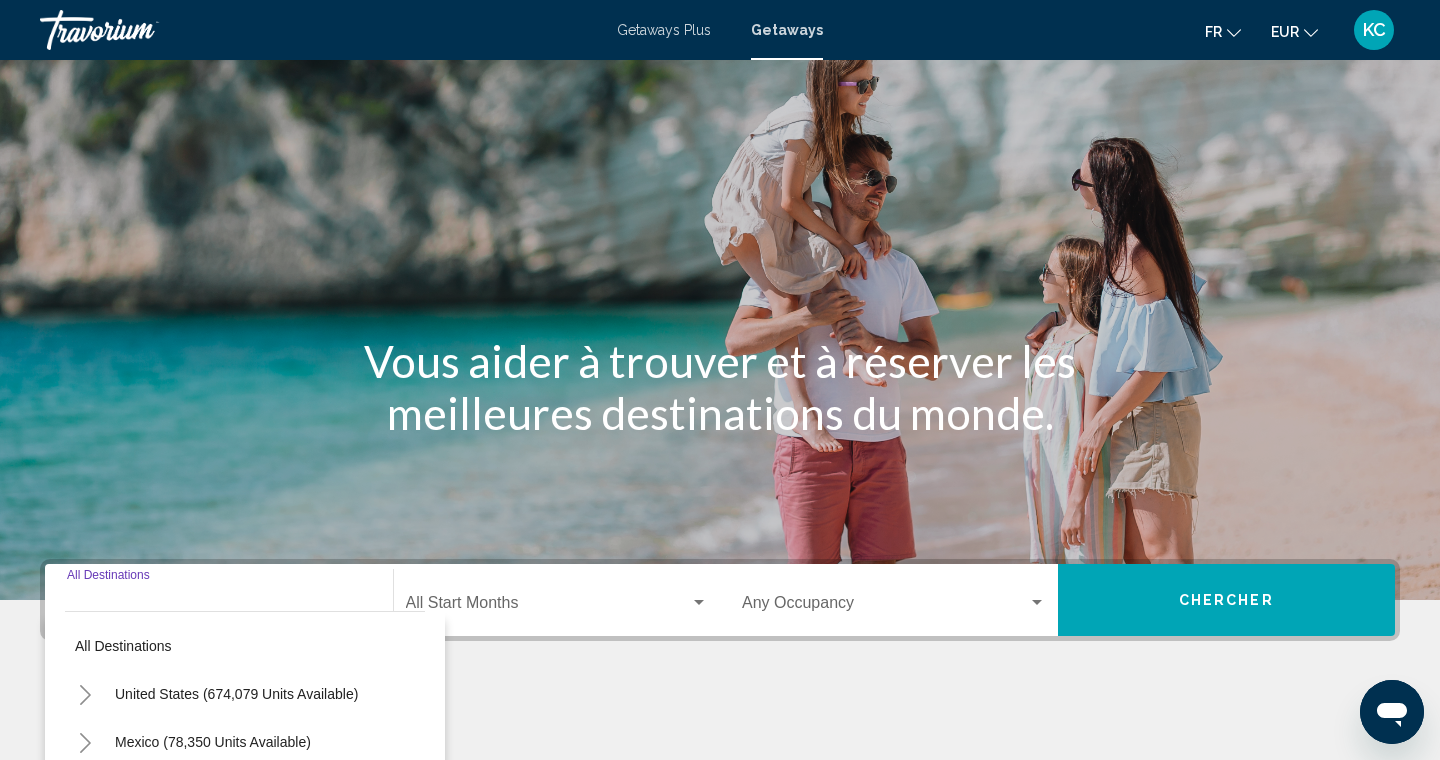 scroll, scrollTop: 326, scrollLeft: 0, axis: vertical 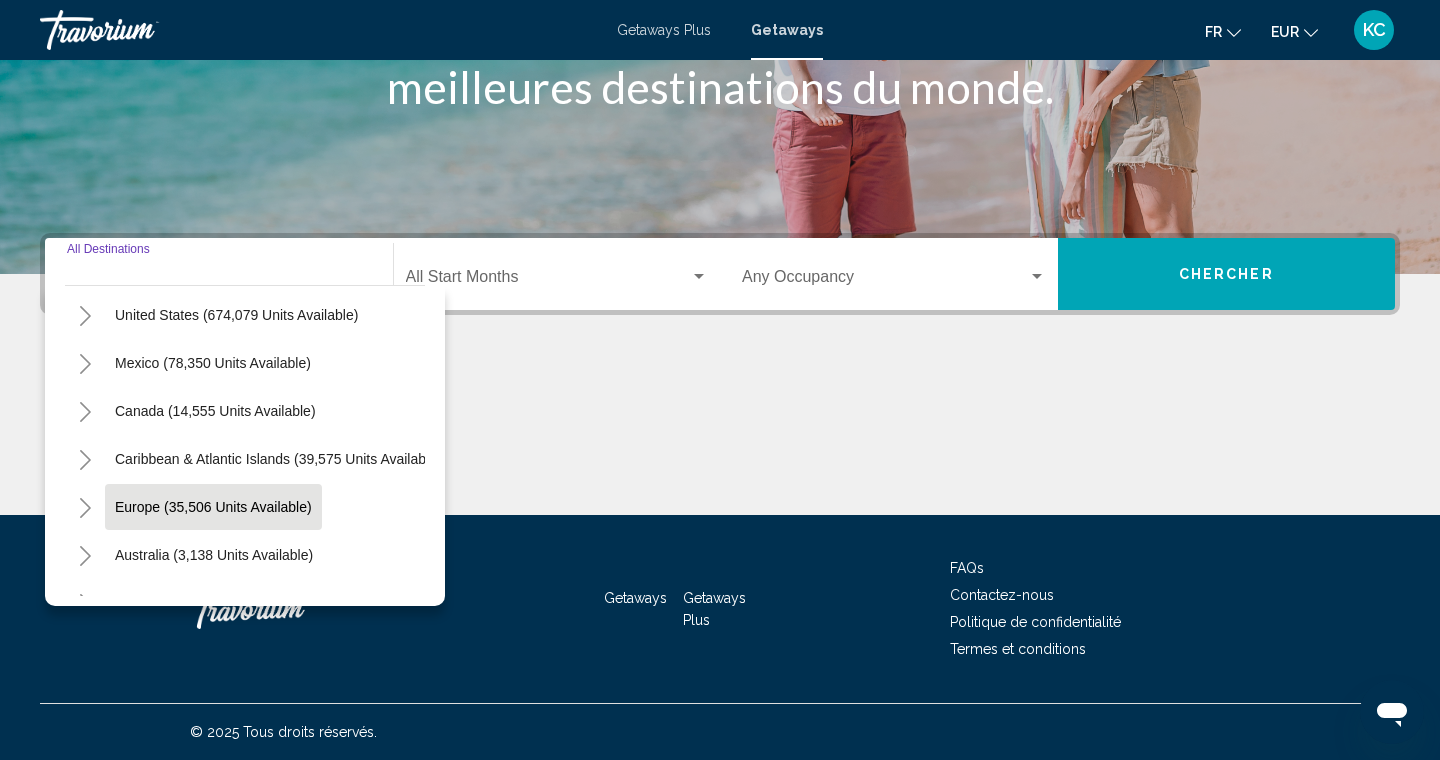 click on "Europe (35,506 units available)" at bounding box center [214, 555] 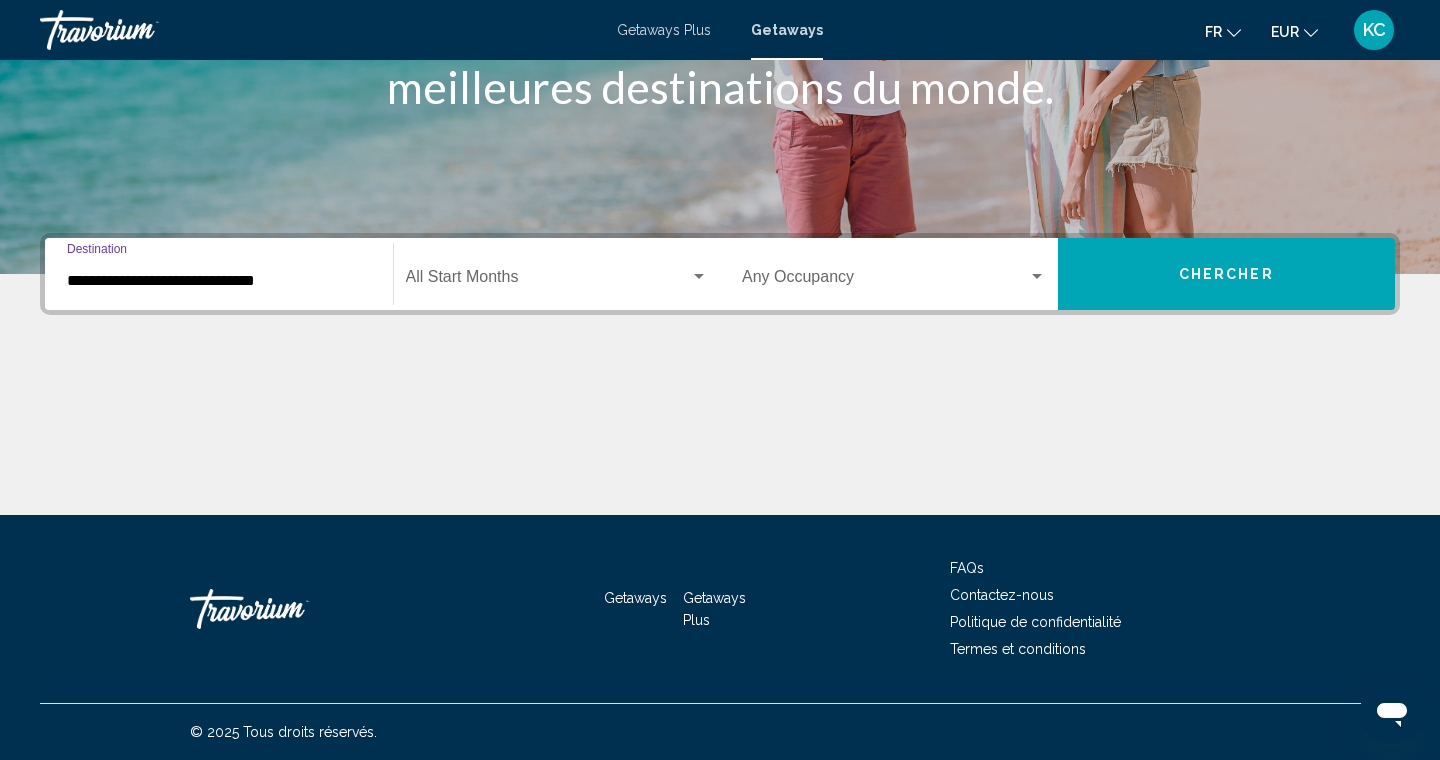 click on "Chercher" at bounding box center (1227, 274) 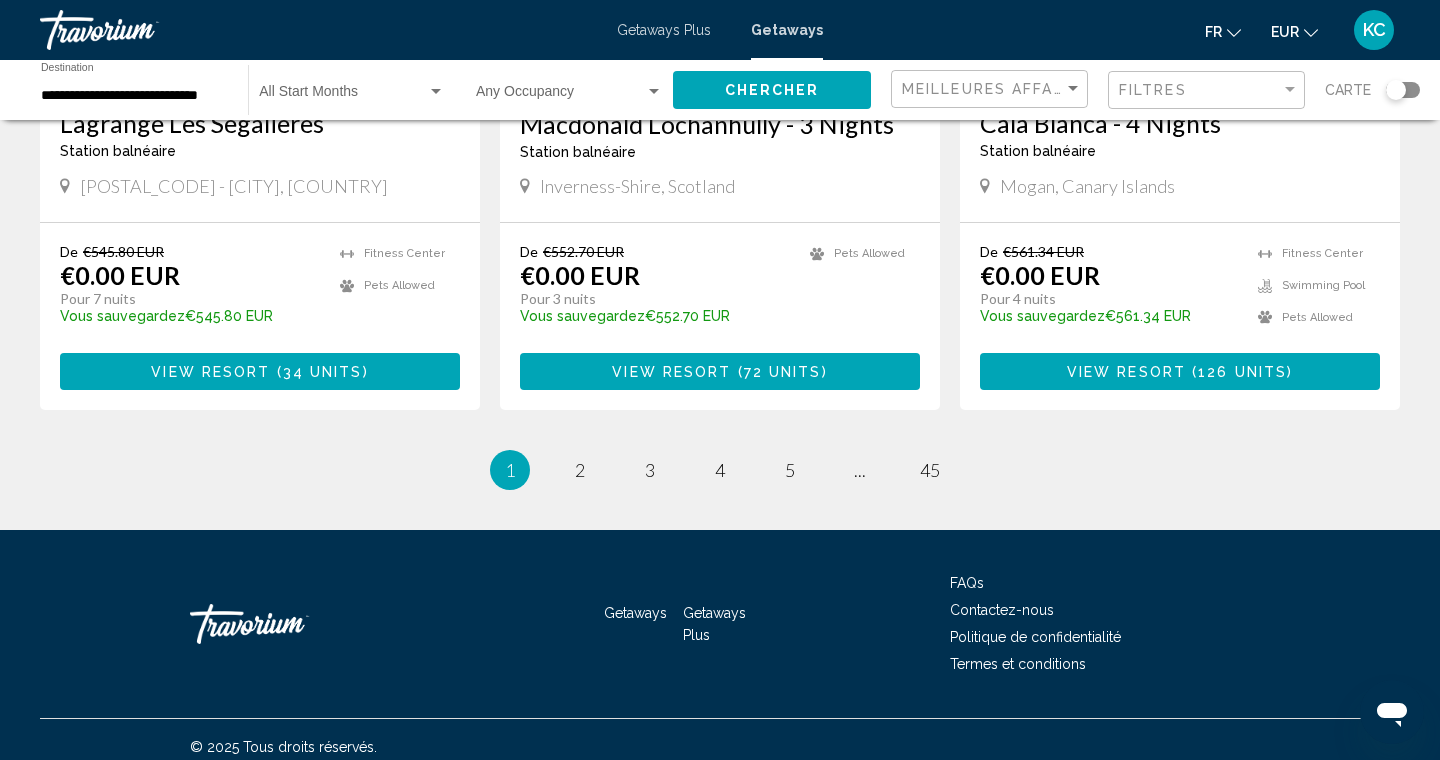 scroll, scrollTop: 2515, scrollLeft: 0, axis: vertical 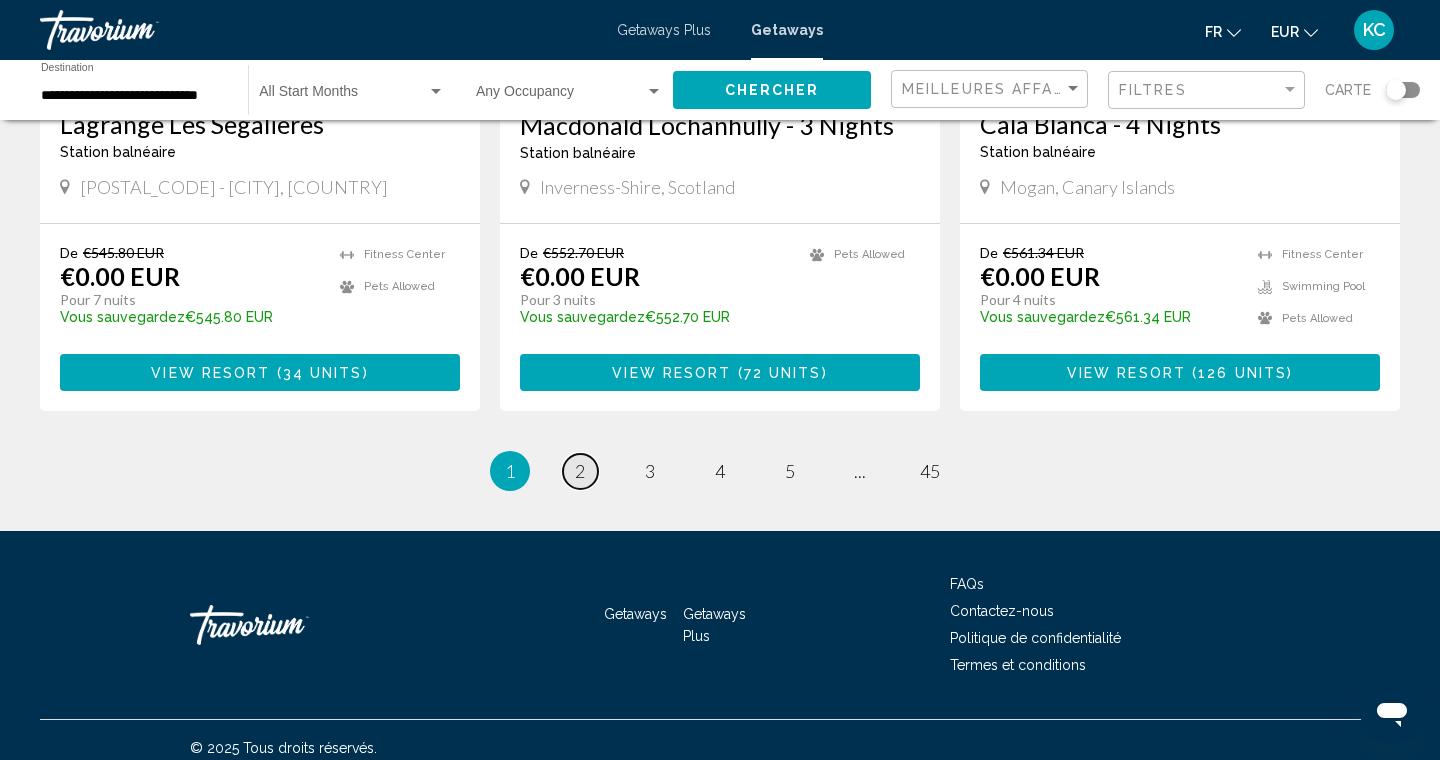 click on "2" at bounding box center (580, 471) 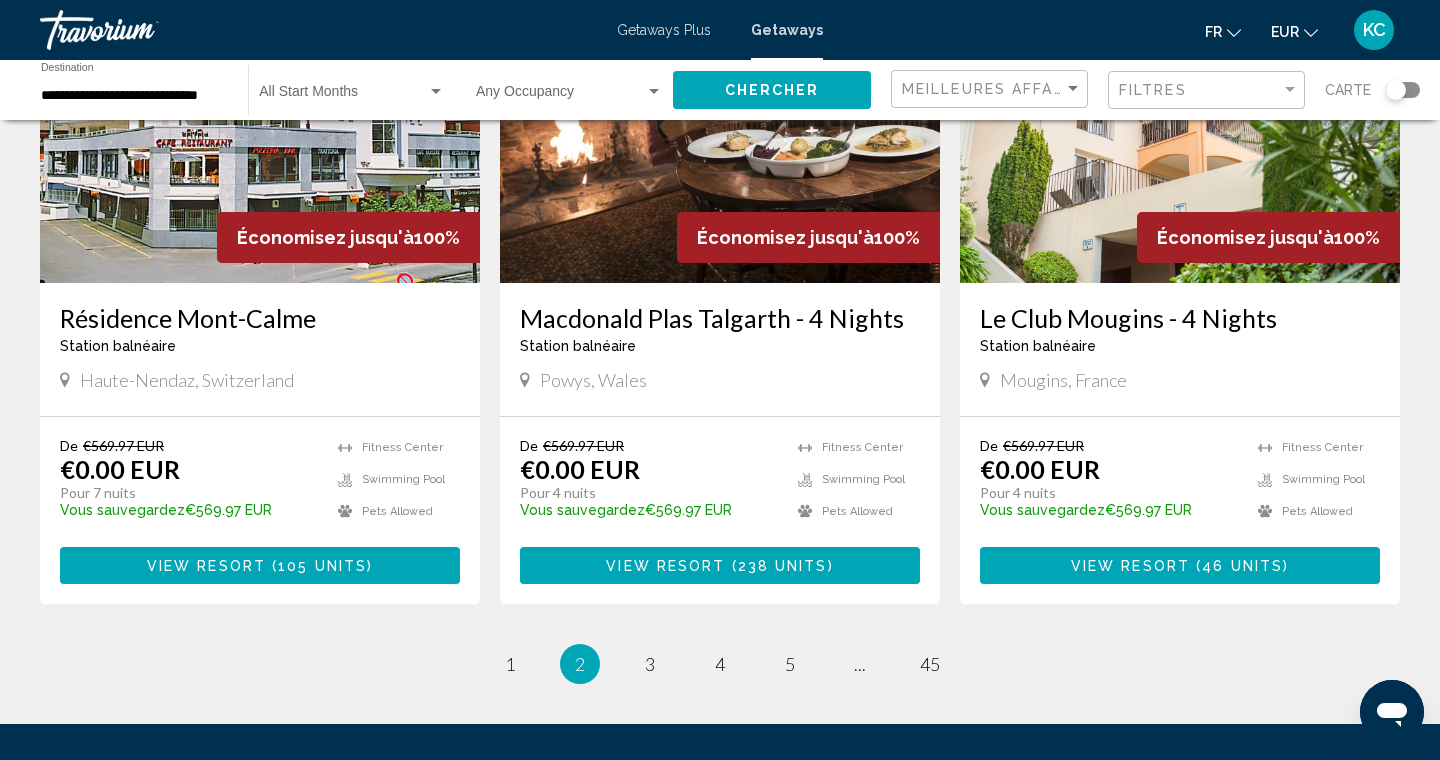 scroll, scrollTop: 2293, scrollLeft: 0, axis: vertical 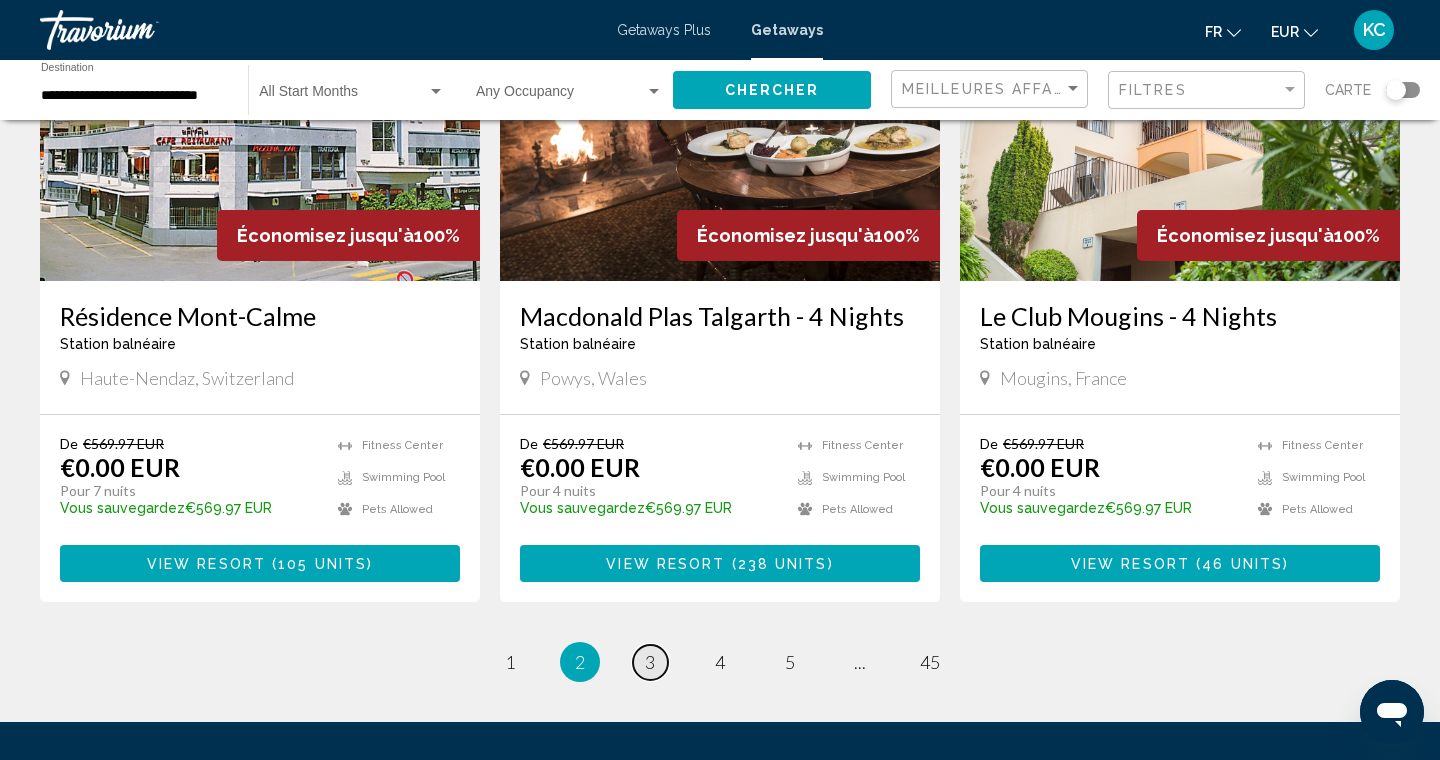 click on "3" at bounding box center (650, 662) 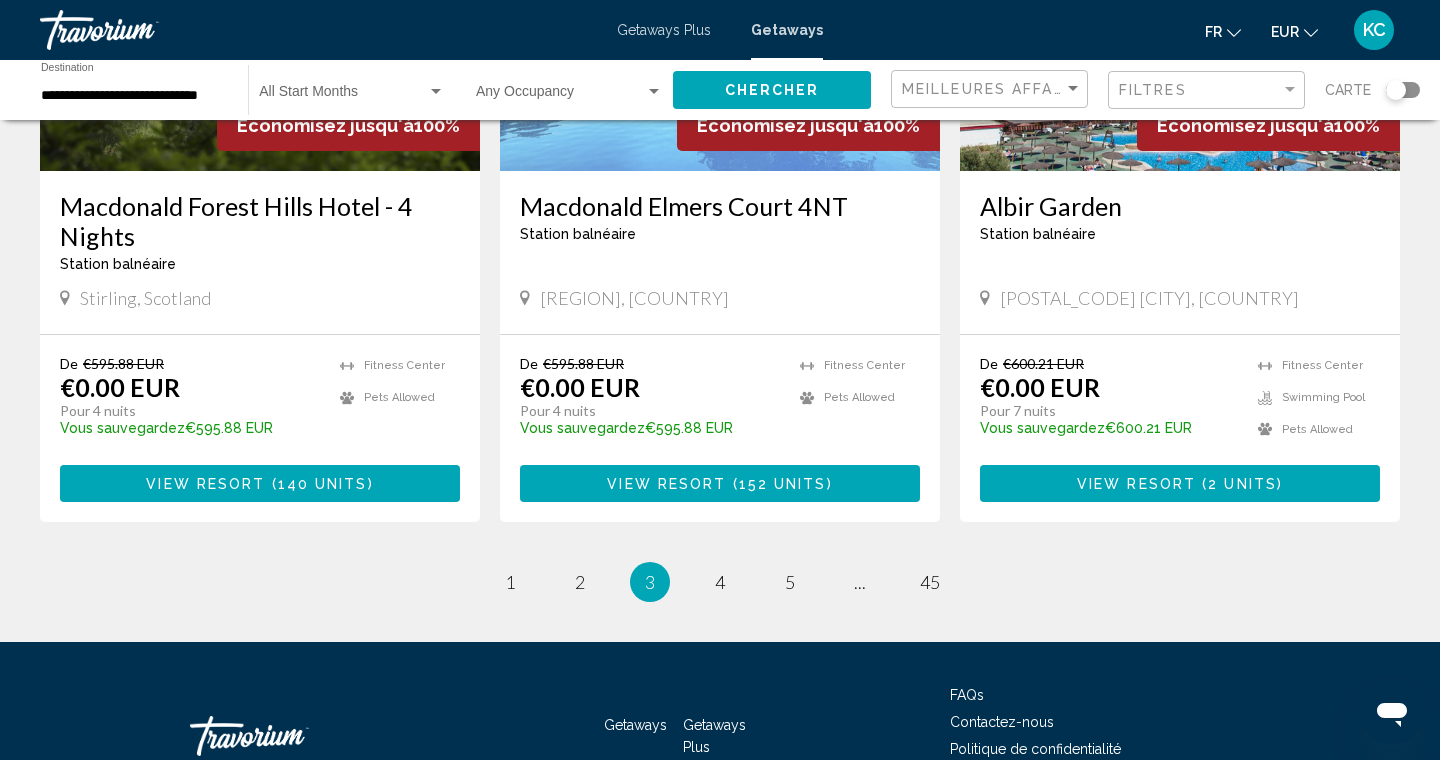scroll, scrollTop: 2457, scrollLeft: 0, axis: vertical 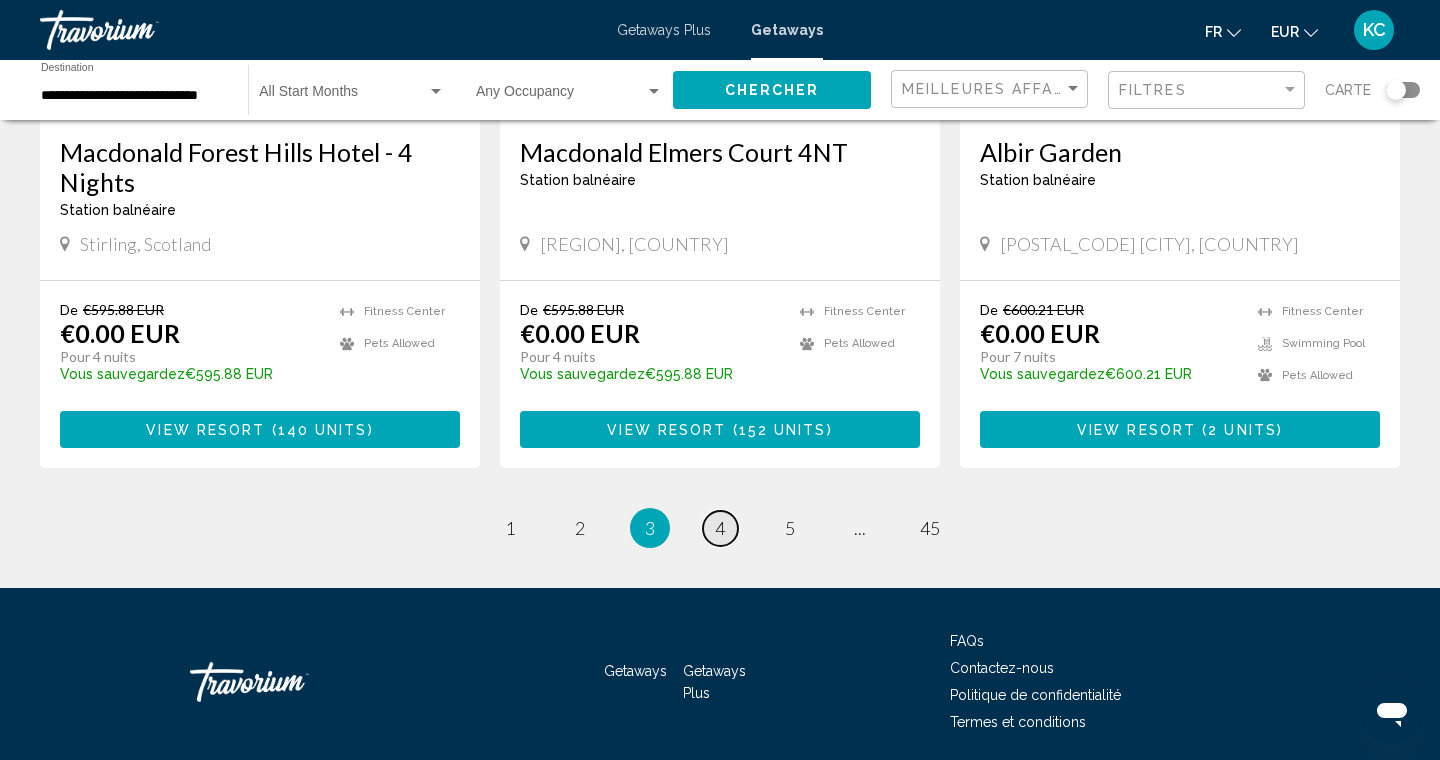 click on "4" at bounding box center (720, 528) 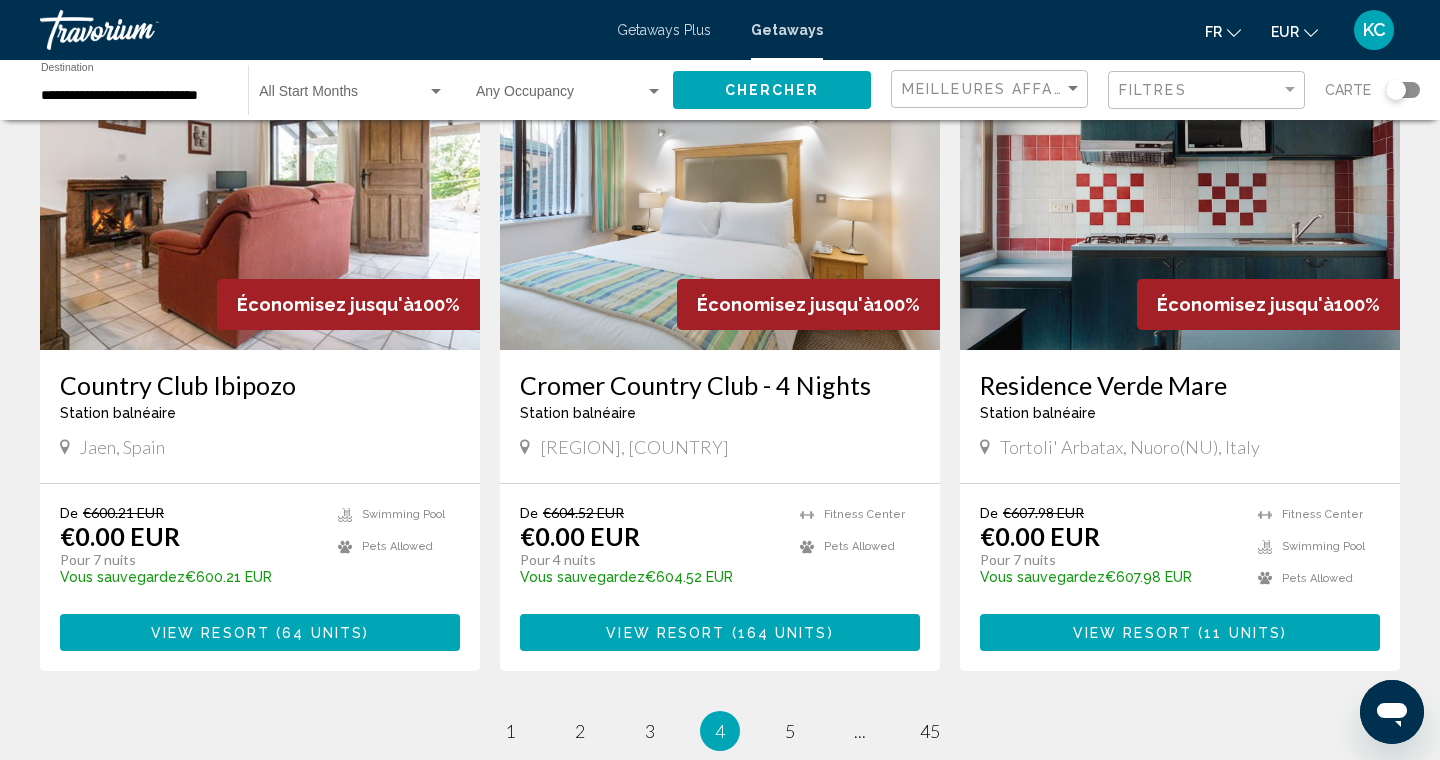 scroll, scrollTop: 2286, scrollLeft: 0, axis: vertical 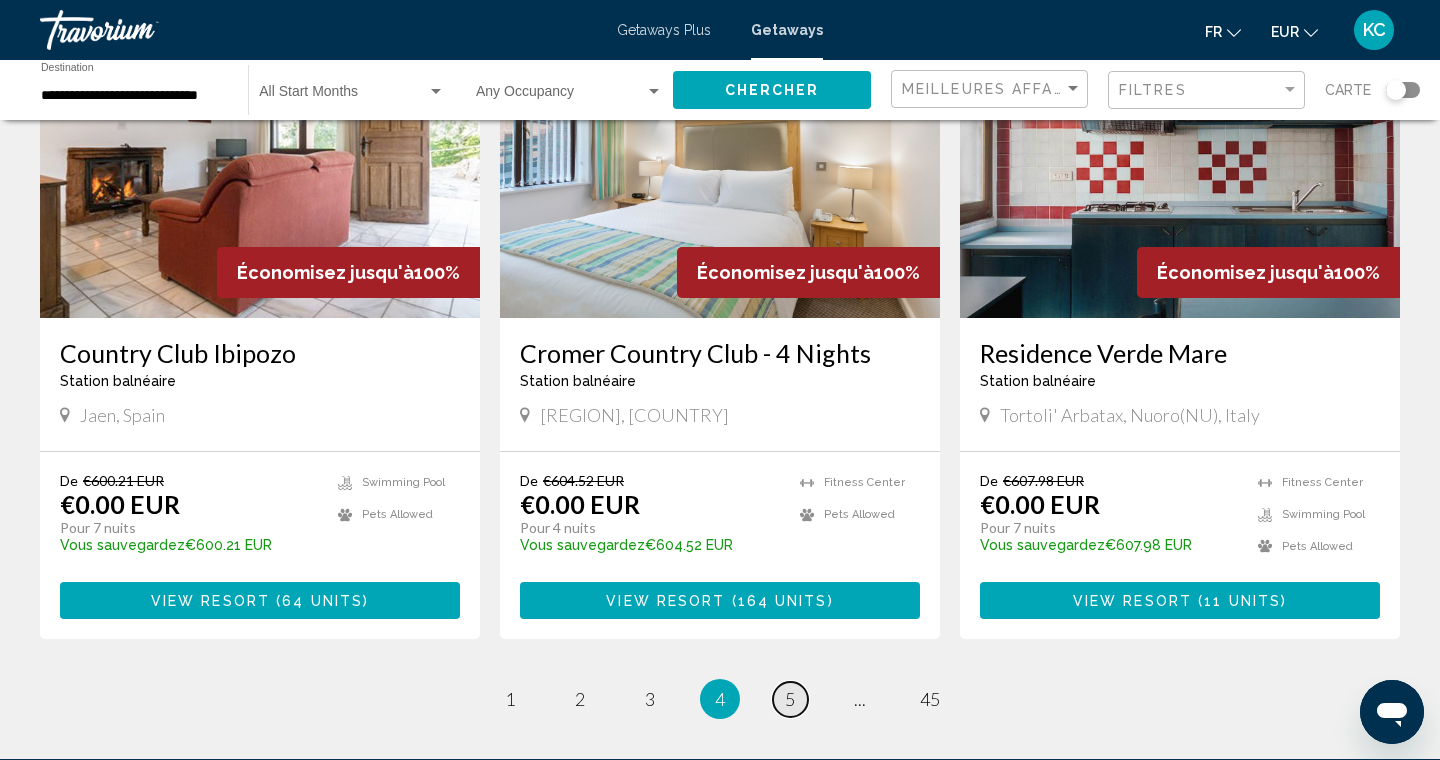 click on "5" at bounding box center (790, 699) 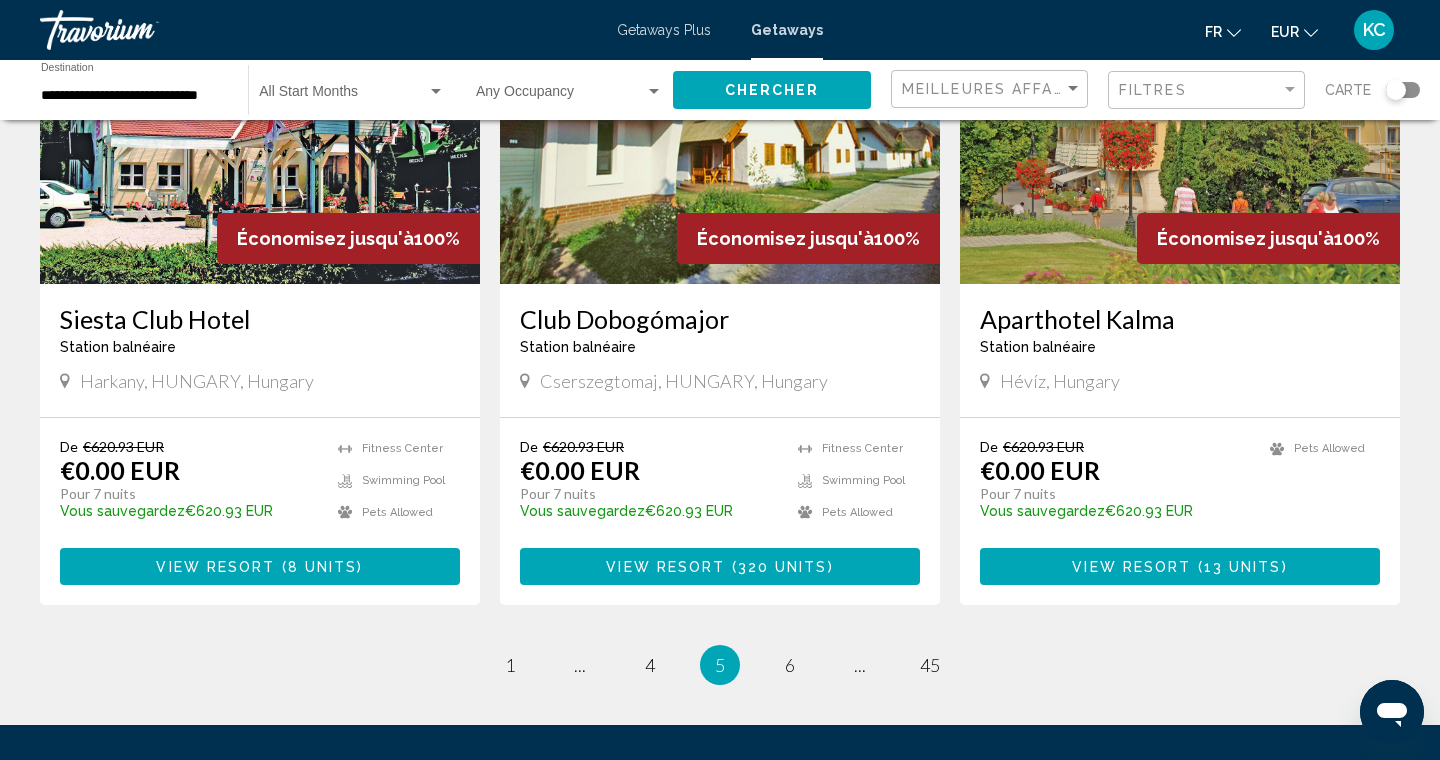 scroll, scrollTop: 2321, scrollLeft: 0, axis: vertical 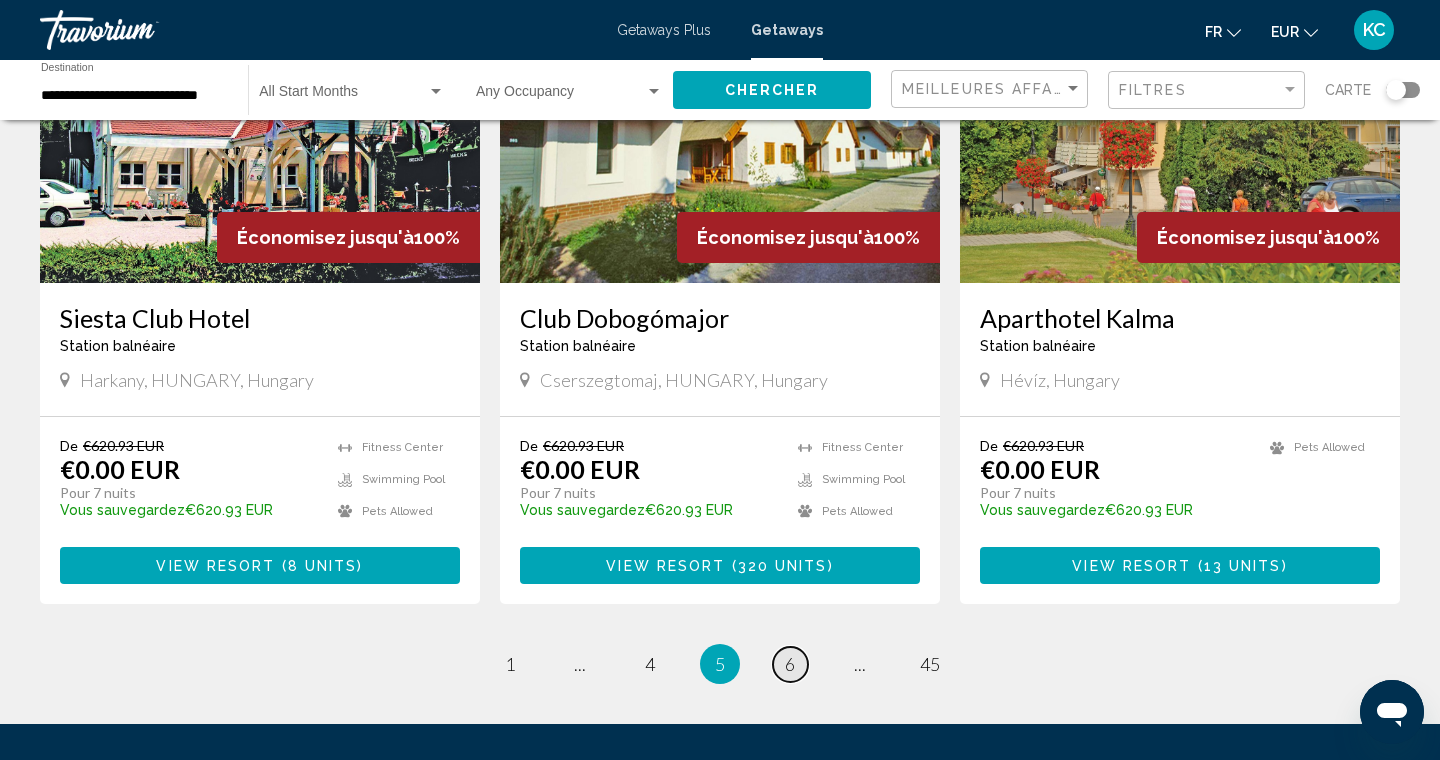 click on "6" at bounding box center (790, 664) 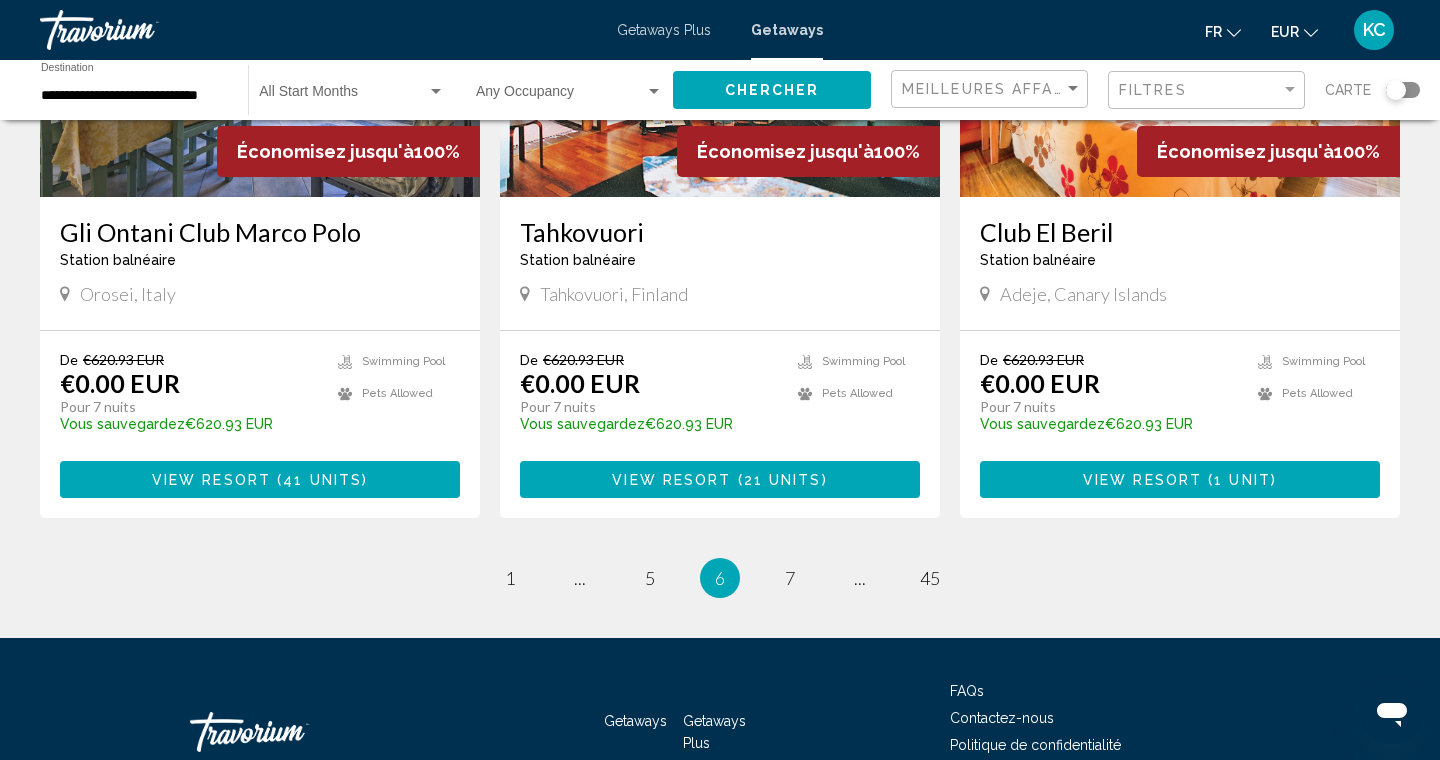 scroll, scrollTop: 2509, scrollLeft: 0, axis: vertical 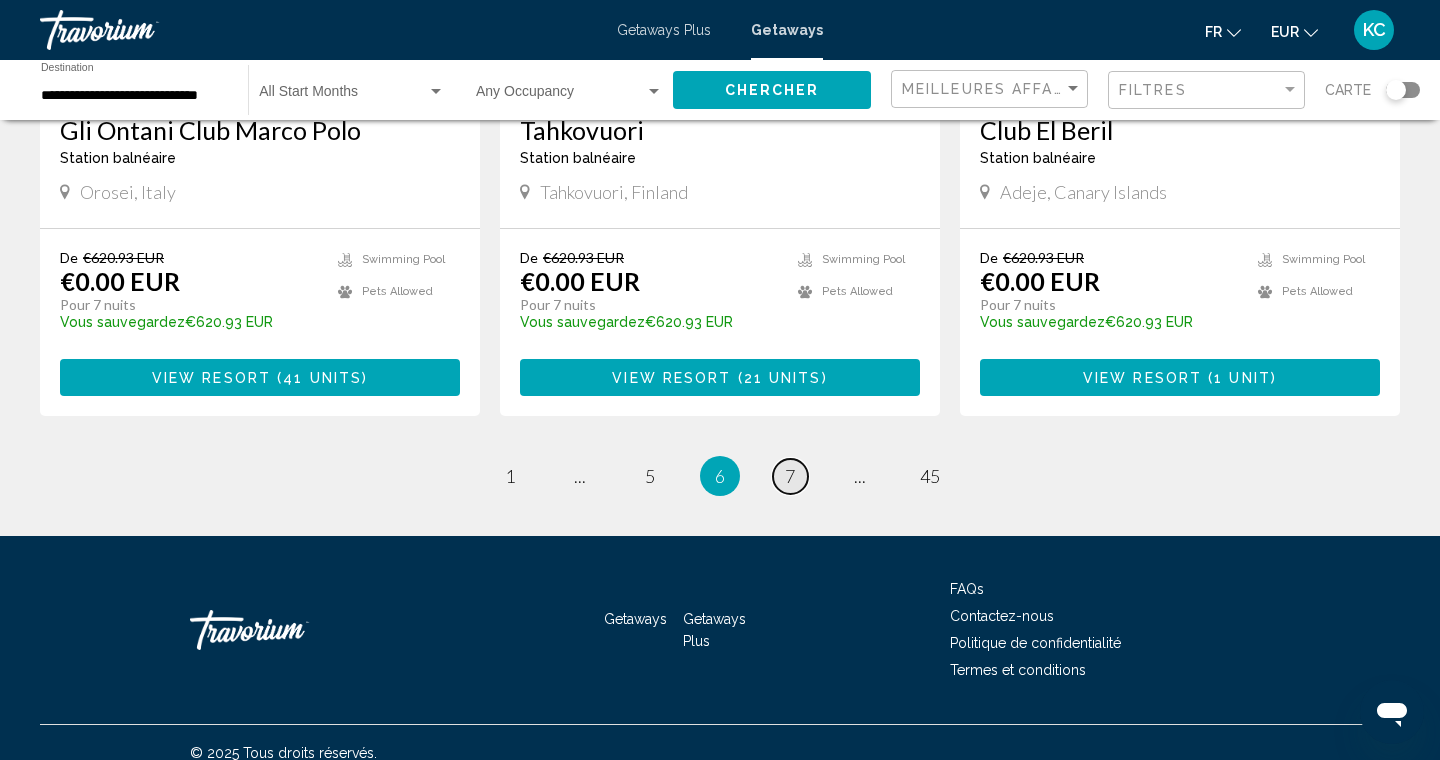 click on "7" at bounding box center [790, 476] 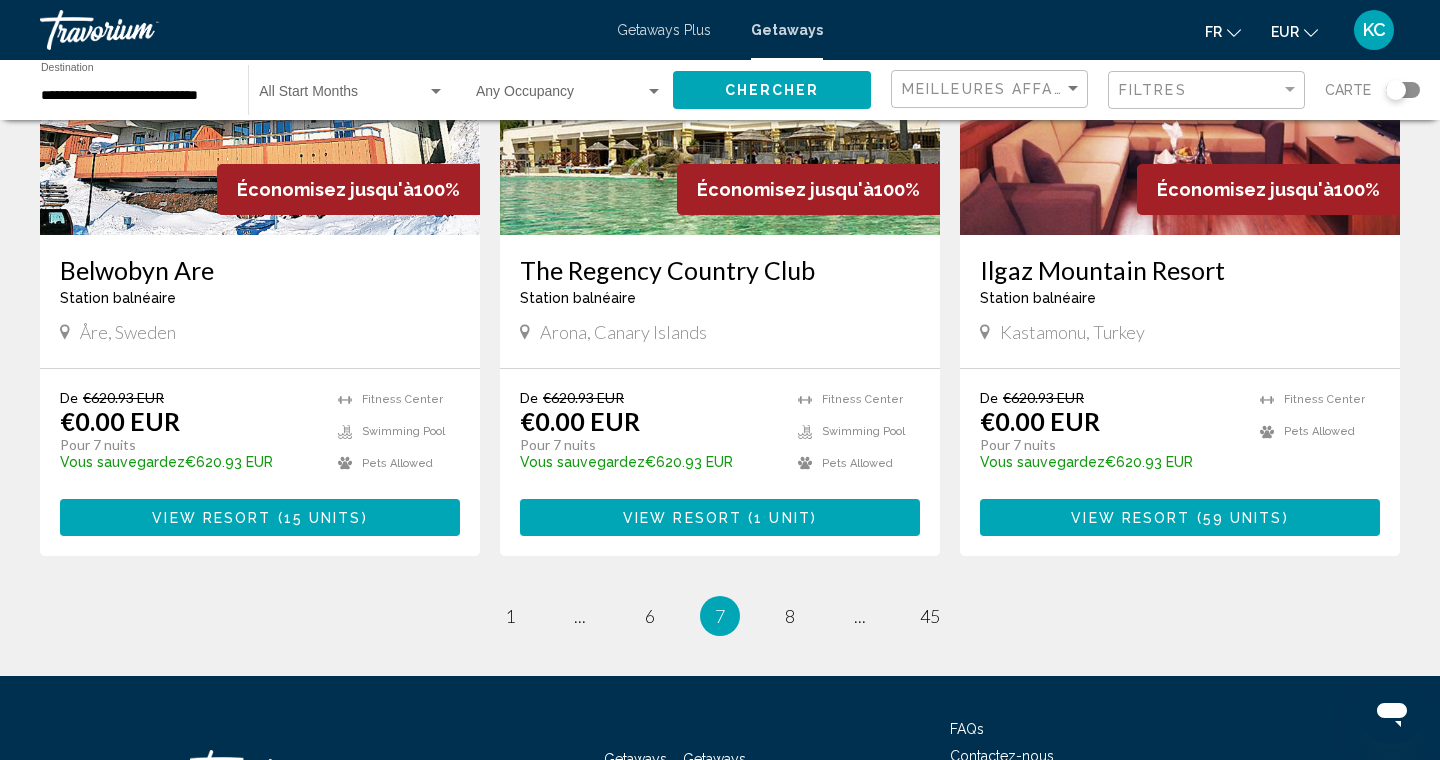 scroll, scrollTop: 2425, scrollLeft: 0, axis: vertical 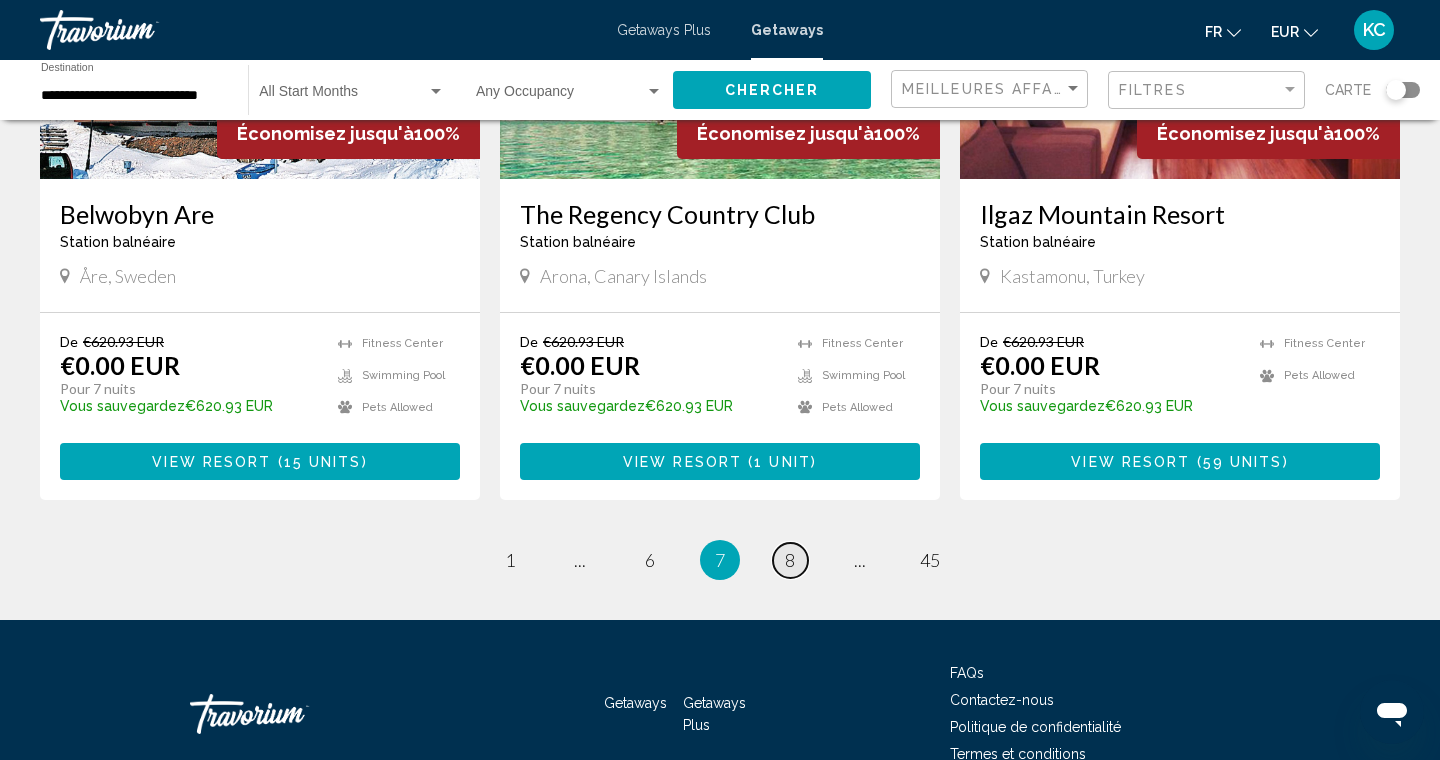 click on "page  8" at bounding box center (790, 560) 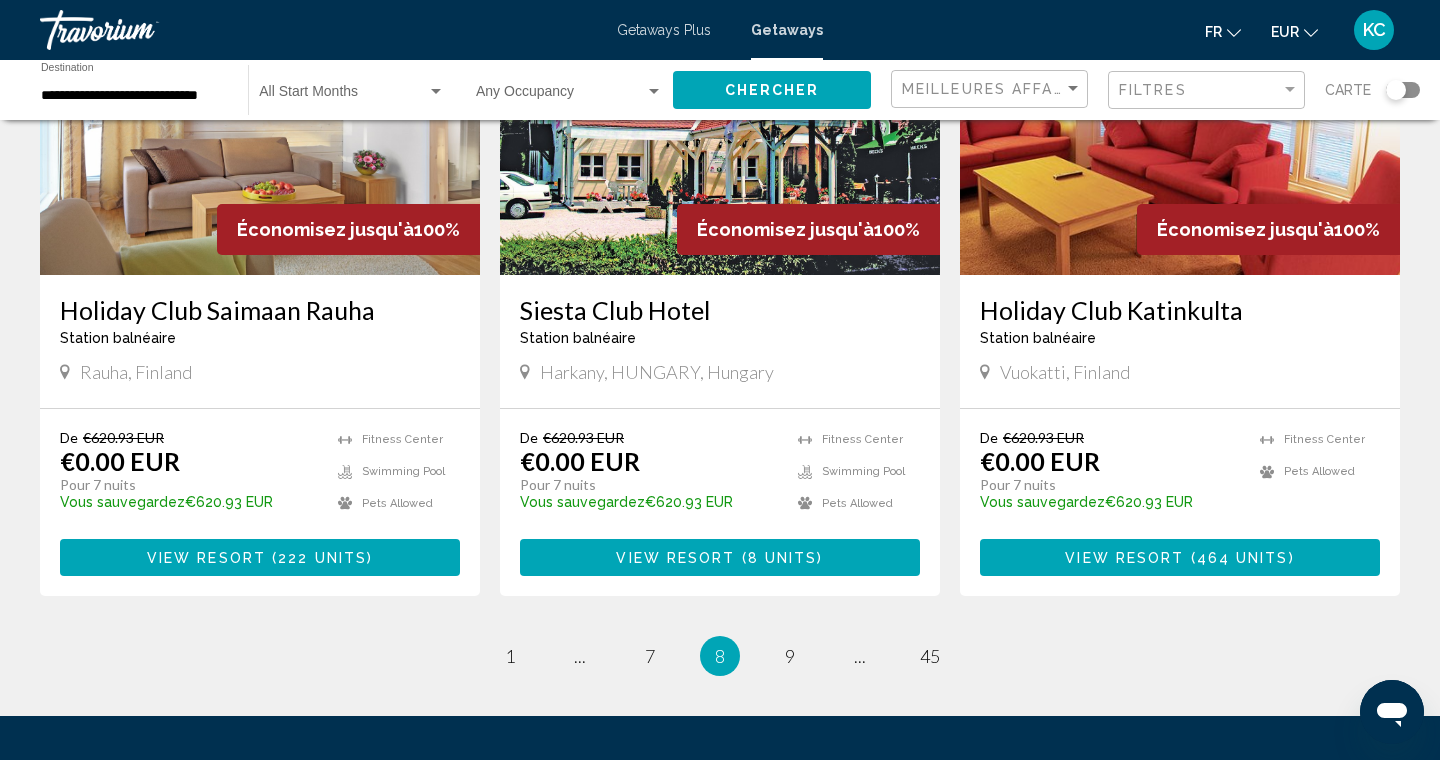 scroll, scrollTop: 2356, scrollLeft: 0, axis: vertical 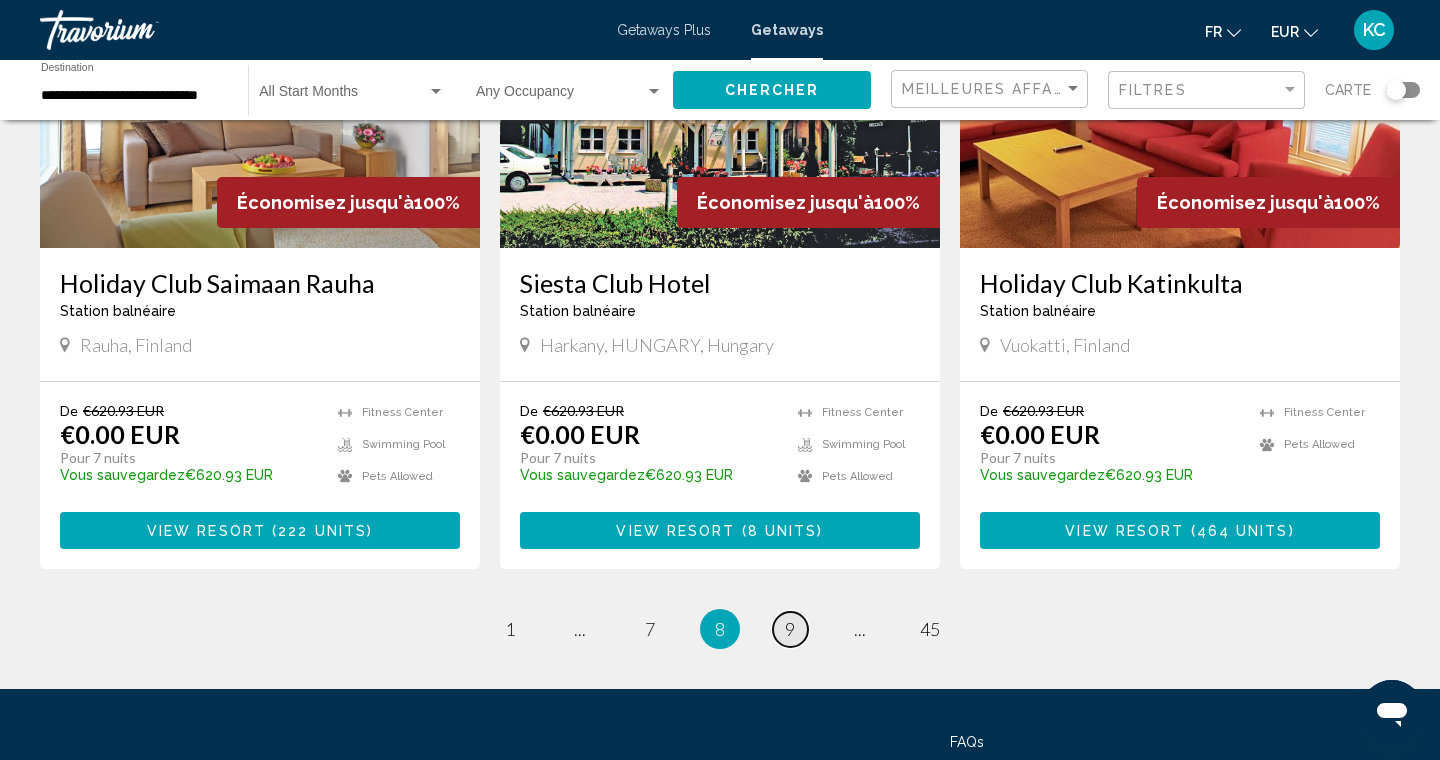 click on "9" at bounding box center [790, 629] 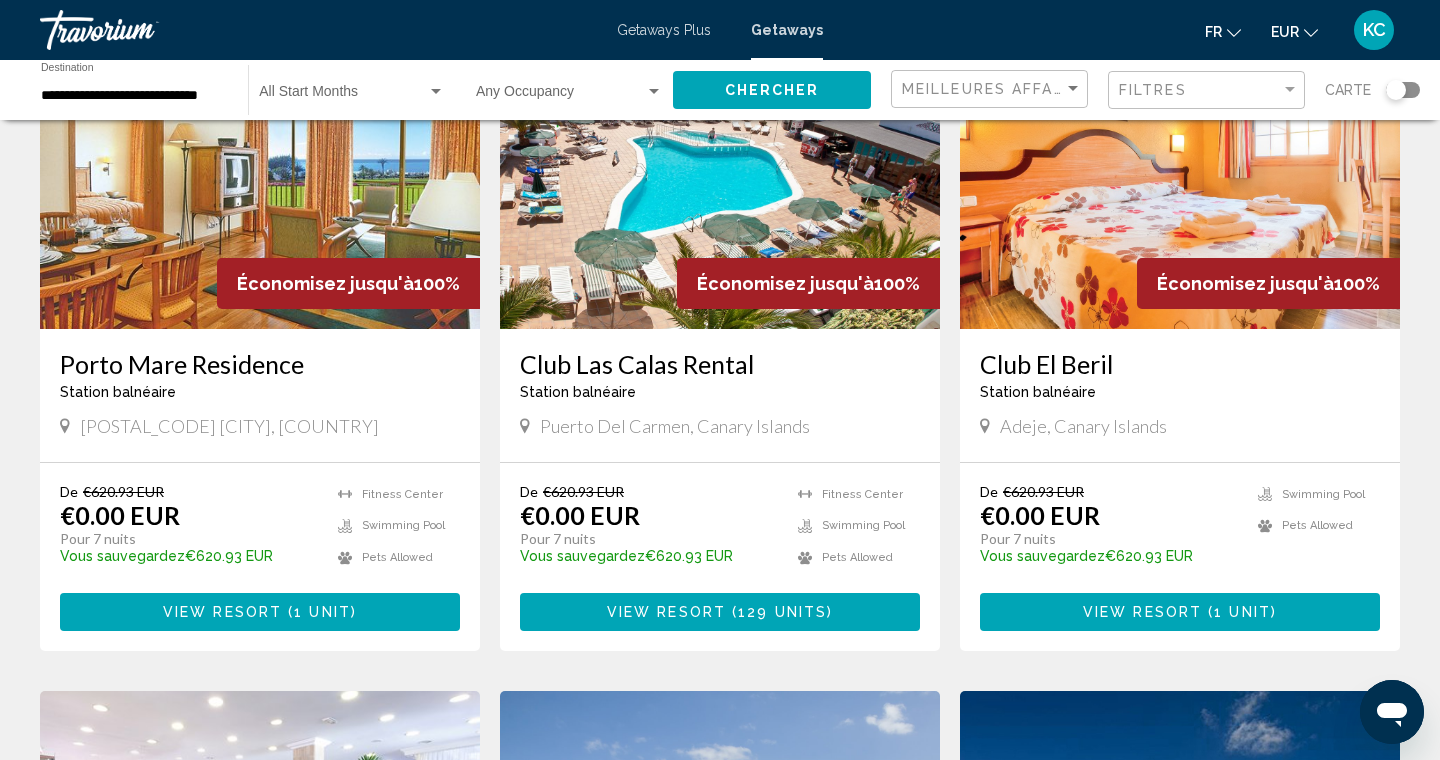 scroll, scrollTop: 777, scrollLeft: 0, axis: vertical 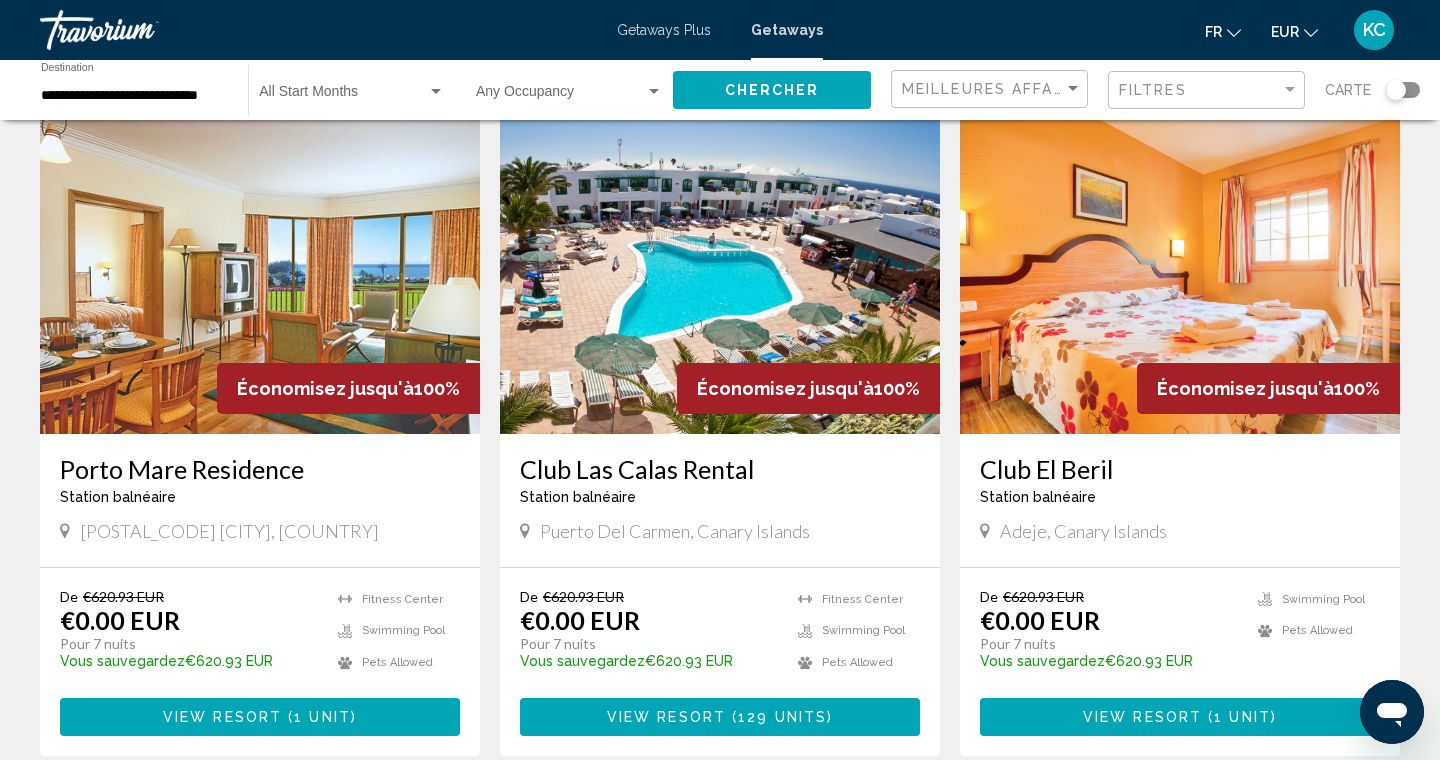 click on "1 unit" at bounding box center [322, 718] 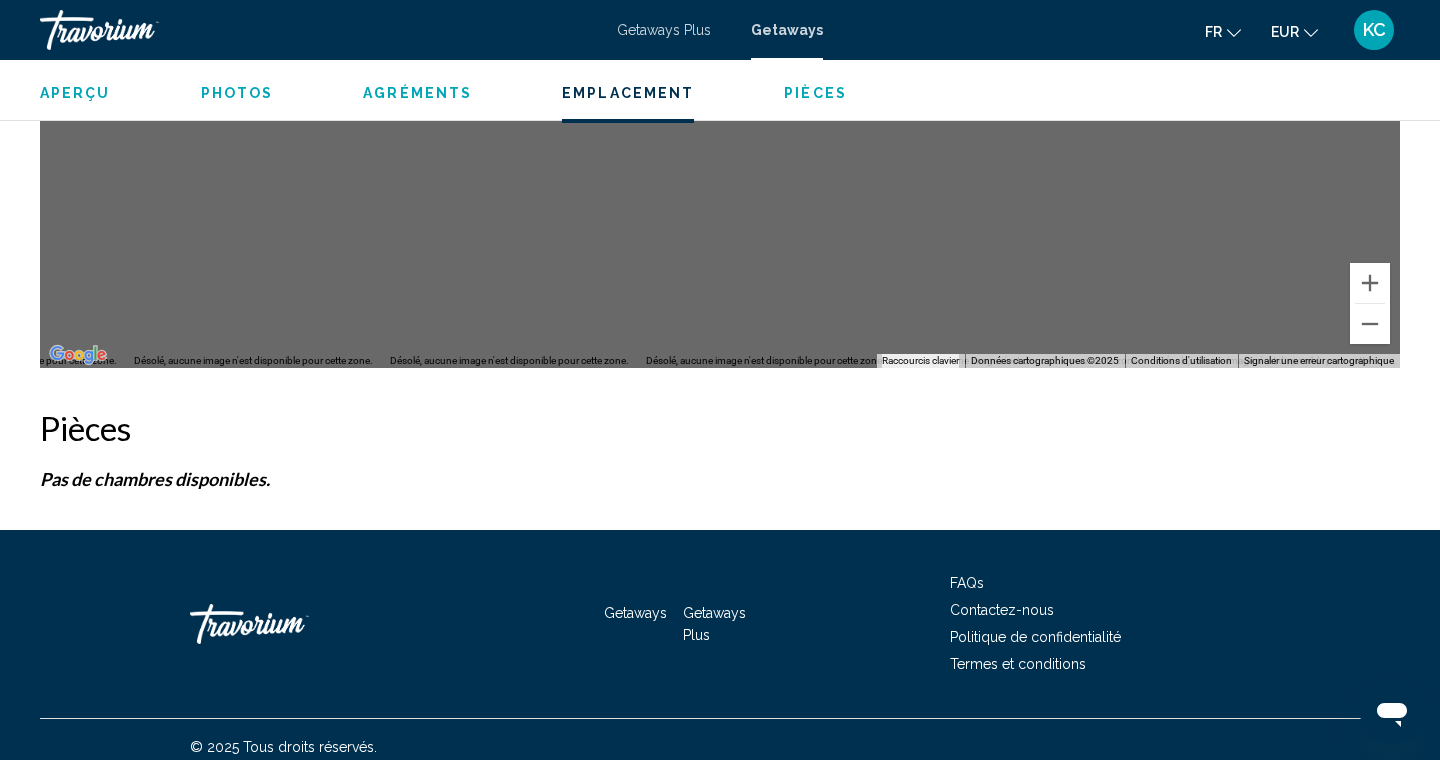 scroll, scrollTop: 3005, scrollLeft: 0, axis: vertical 